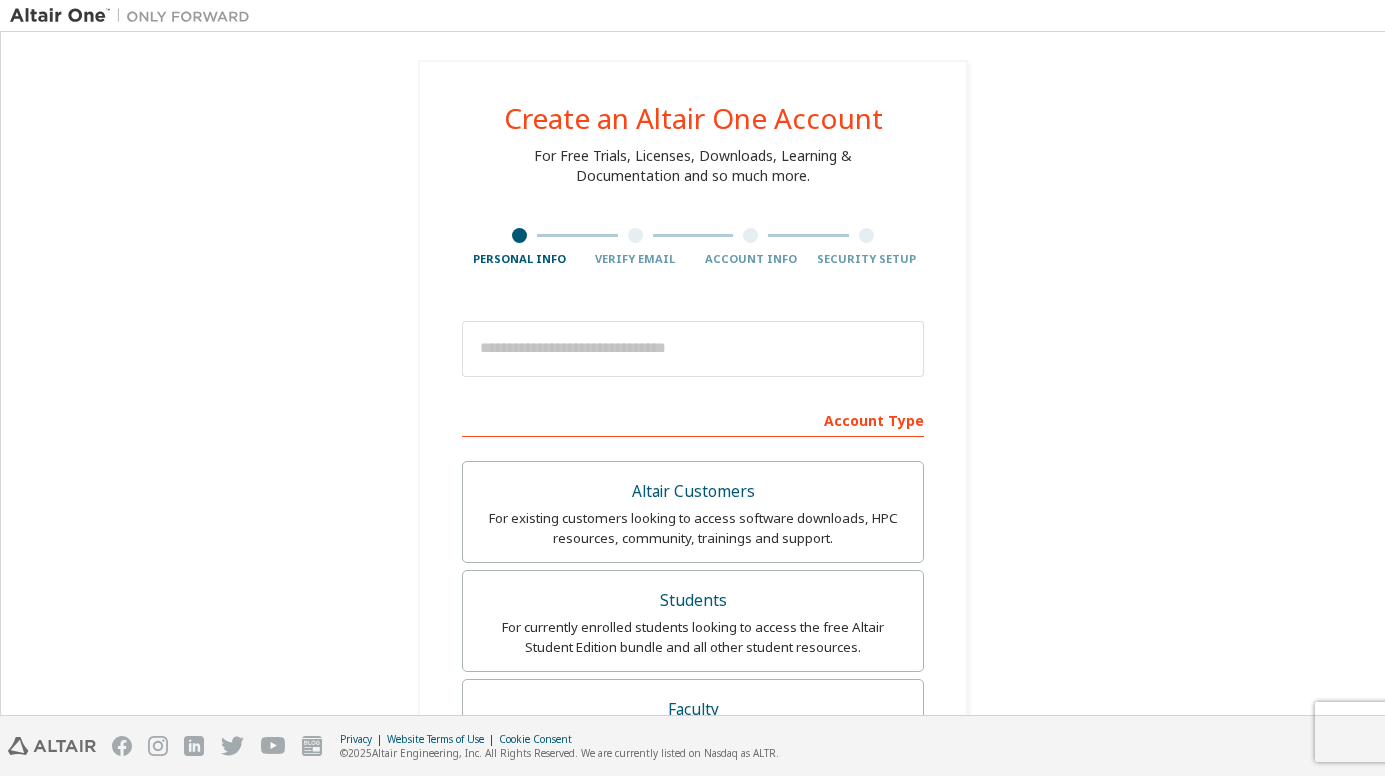 scroll, scrollTop: 0, scrollLeft: 0, axis: both 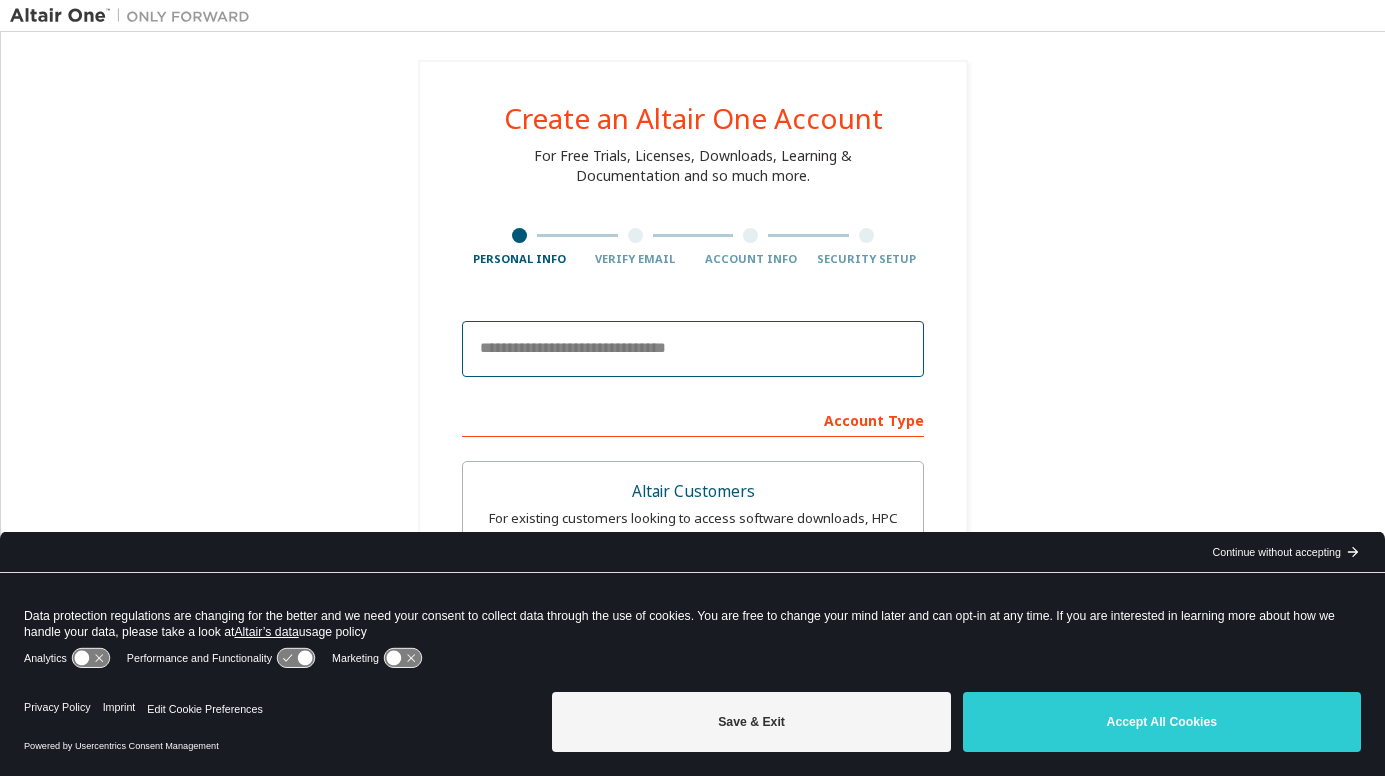 click at bounding box center (693, 349) 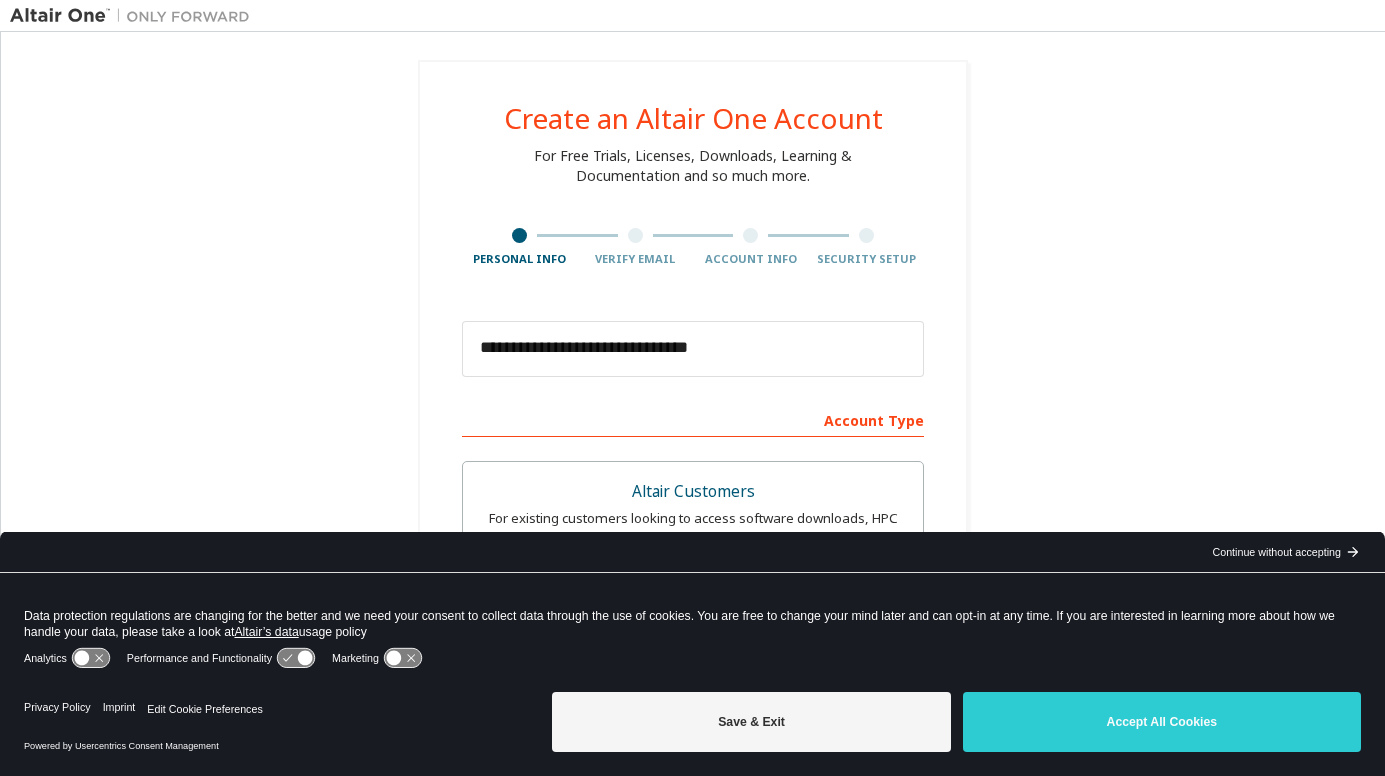 type on "******" 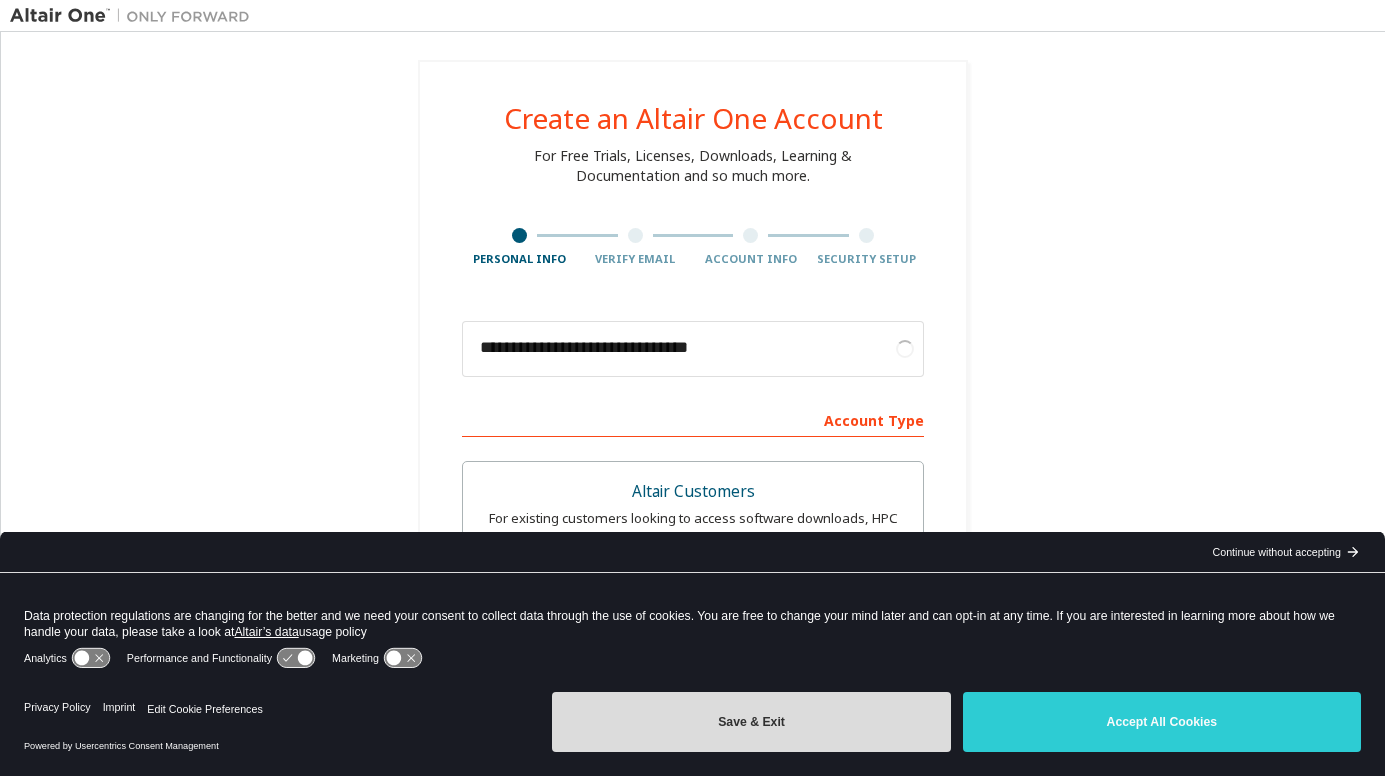 click on "Save & Exit" at bounding box center [751, 722] 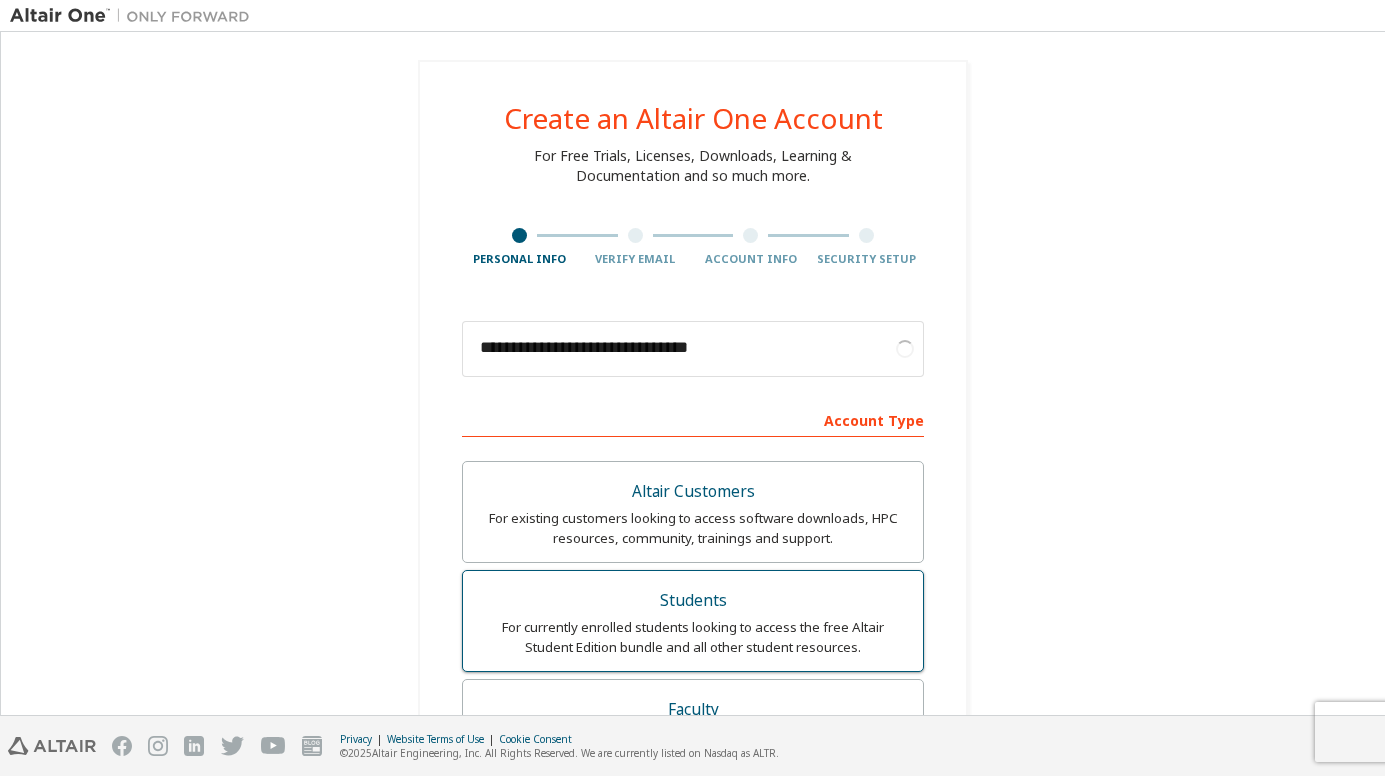 click on "Students For currently enrolled students looking to access the free Altair Student Edition bundle and all other student resources." at bounding box center [693, 621] 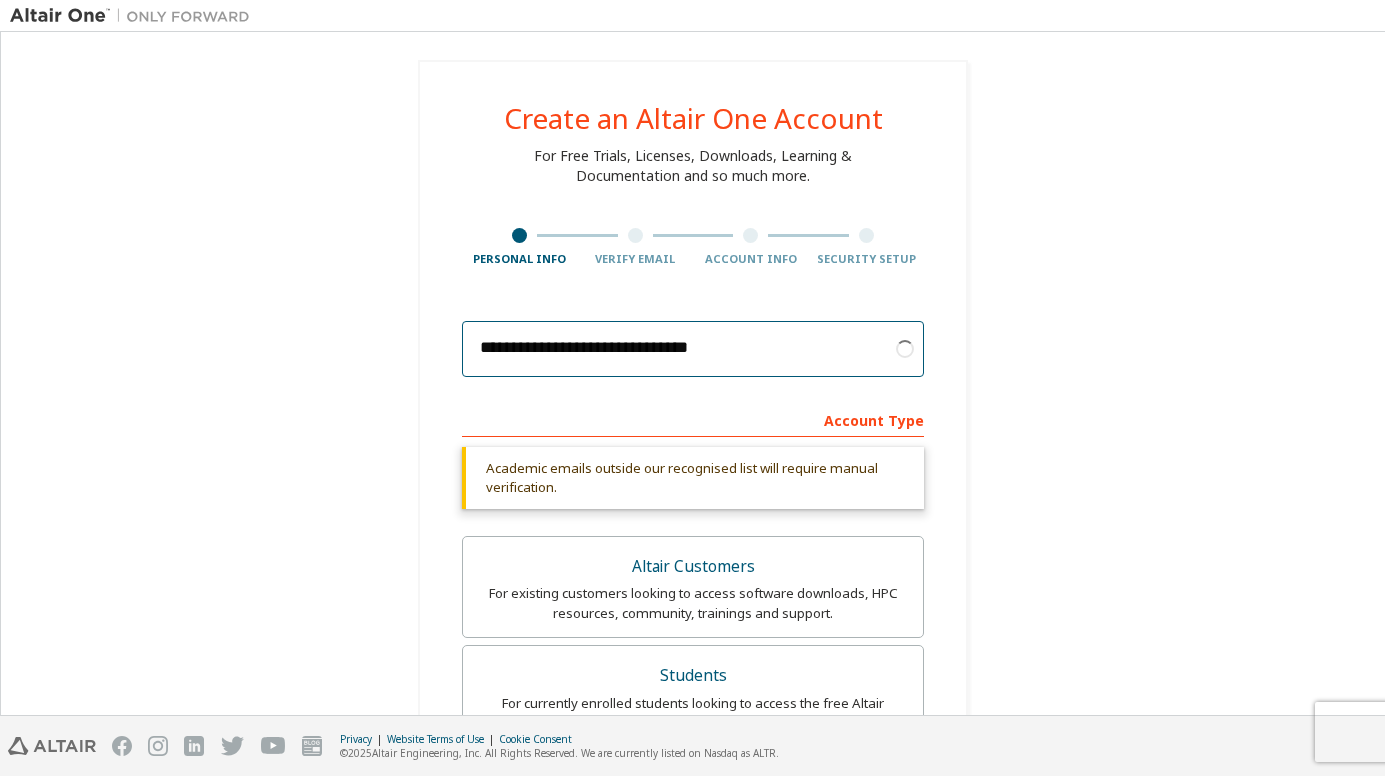 click on "**********" at bounding box center [693, 349] 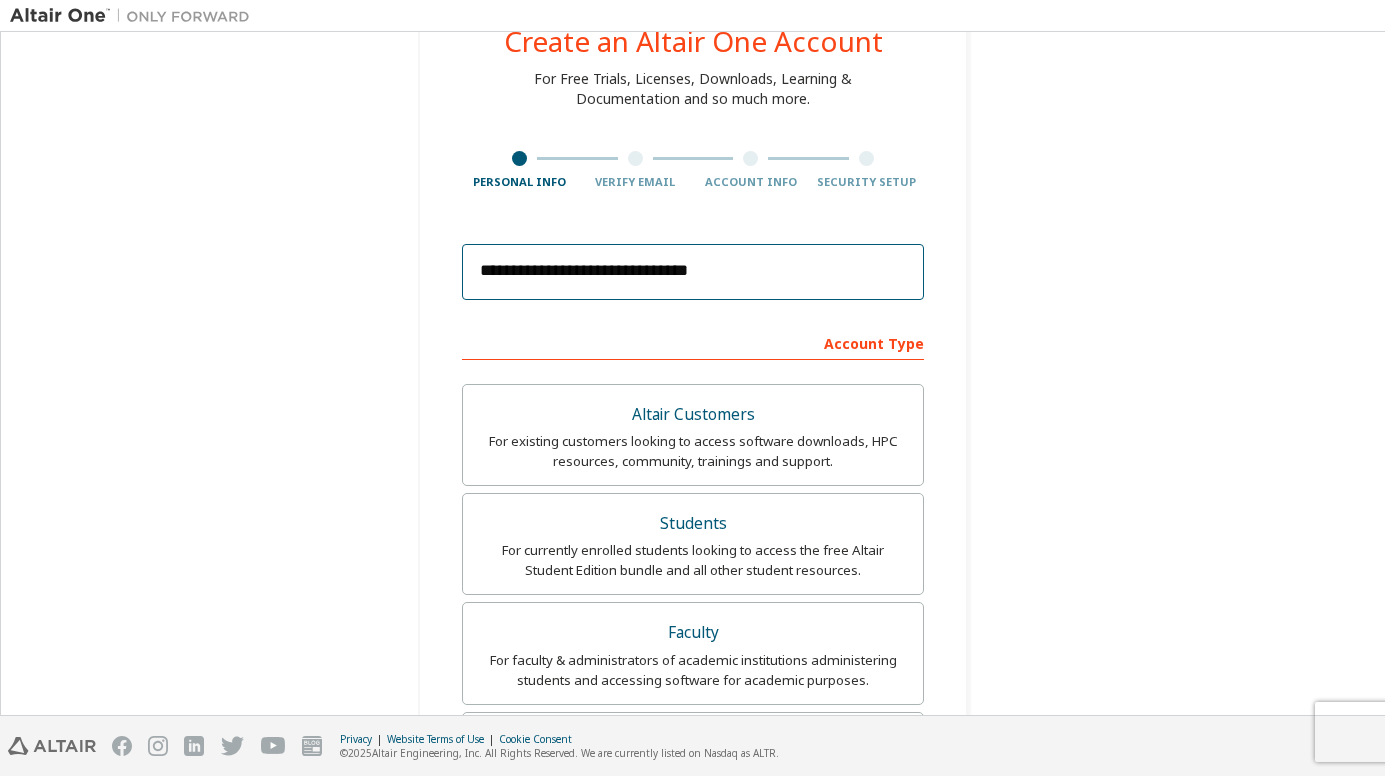 scroll, scrollTop: 0, scrollLeft: 0, axis: both 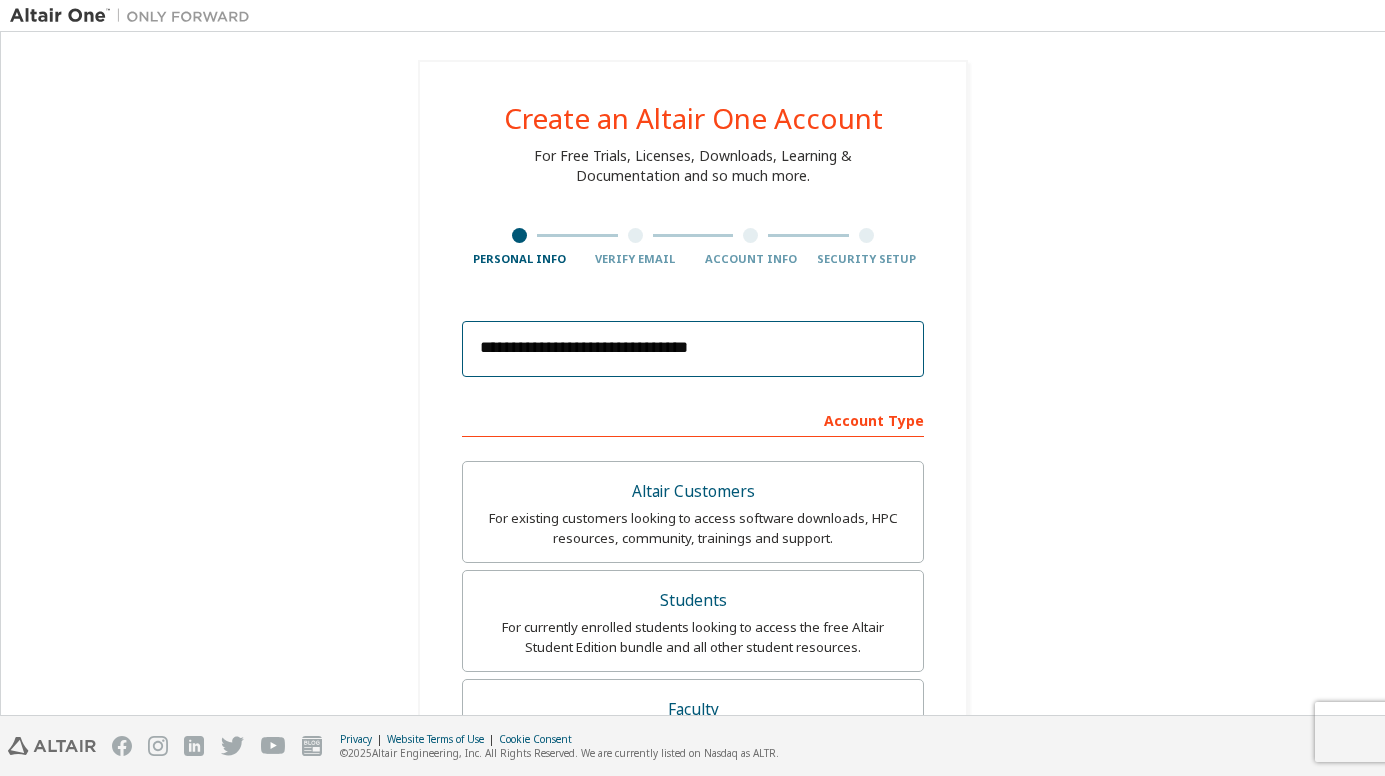 click on "**********" at bounding box center (693, 349) 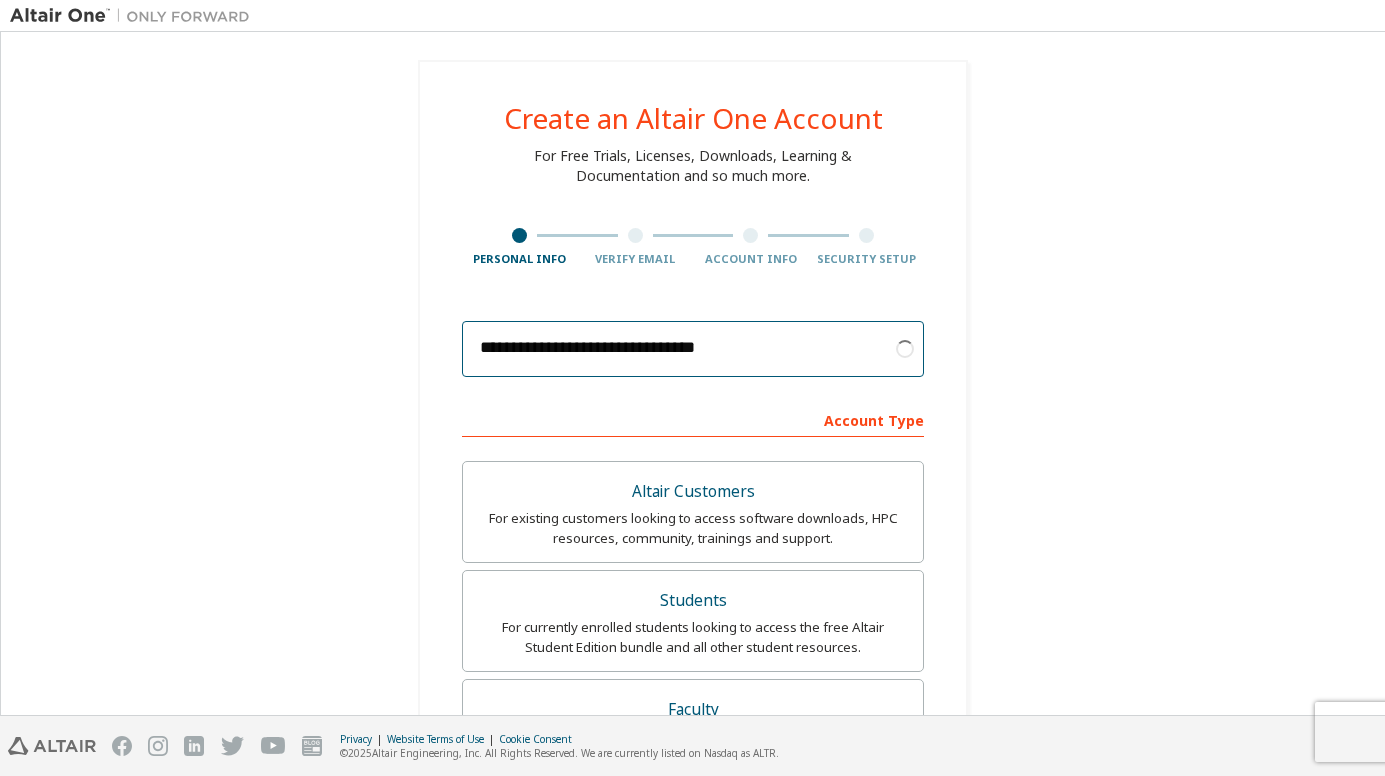 type on "**********" 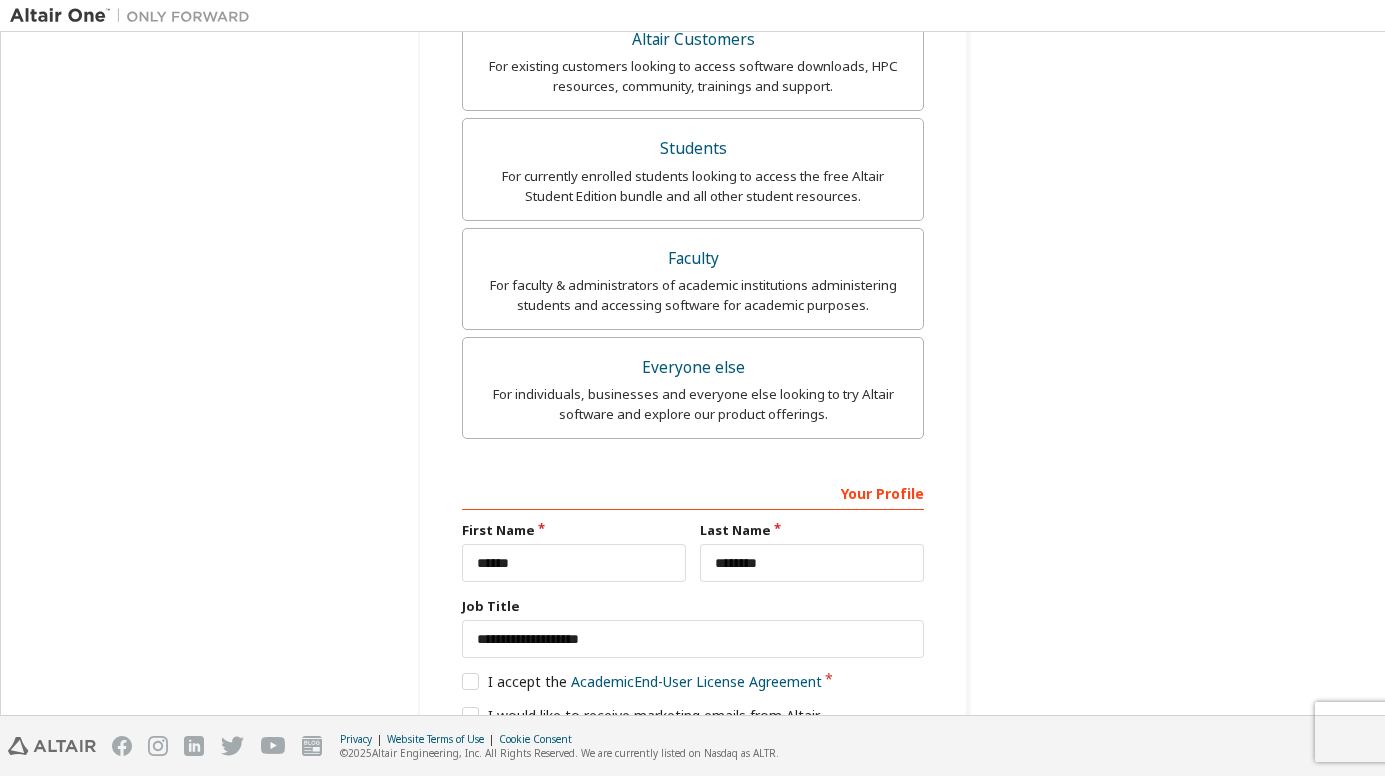 scroll, scrollTop: 626, scrollLeft: 0, axis: vertical 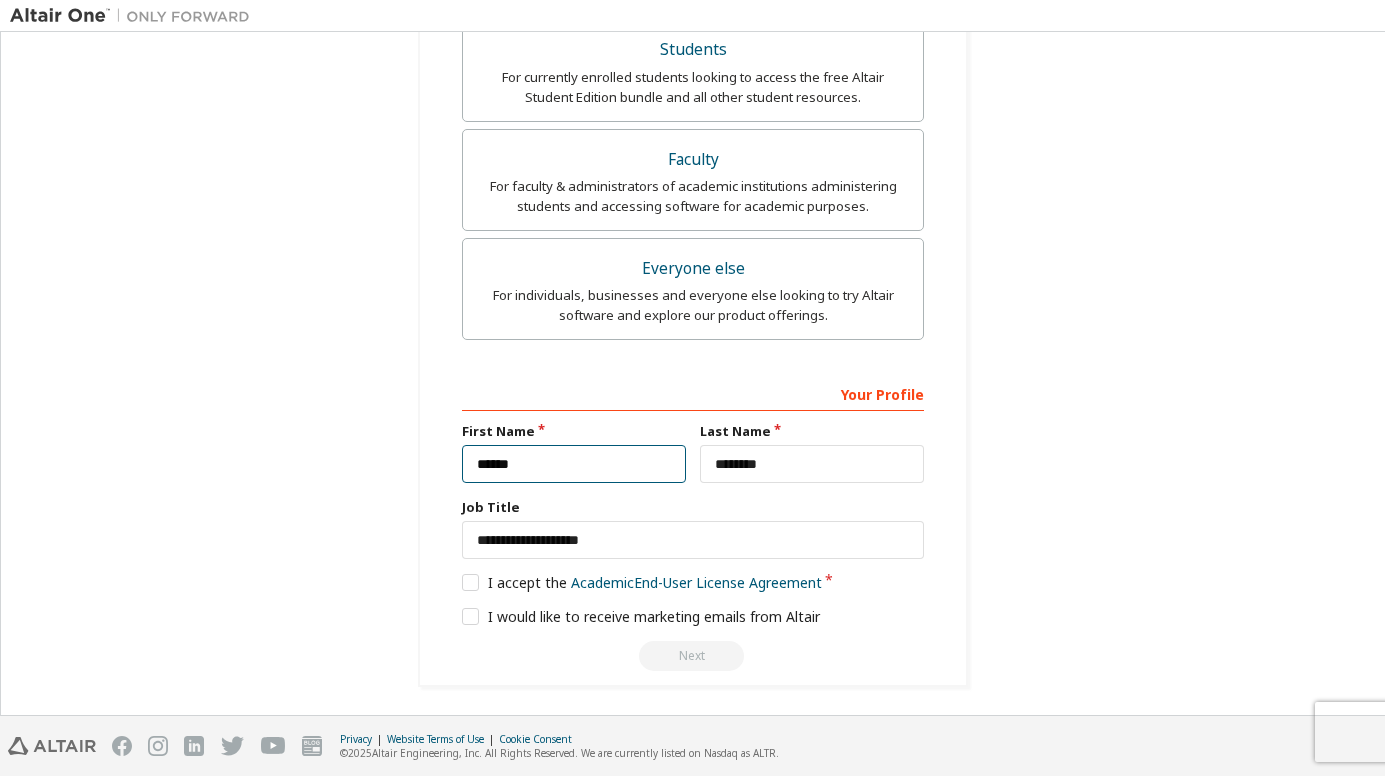 click on "******" at bounding box center [574, 464] 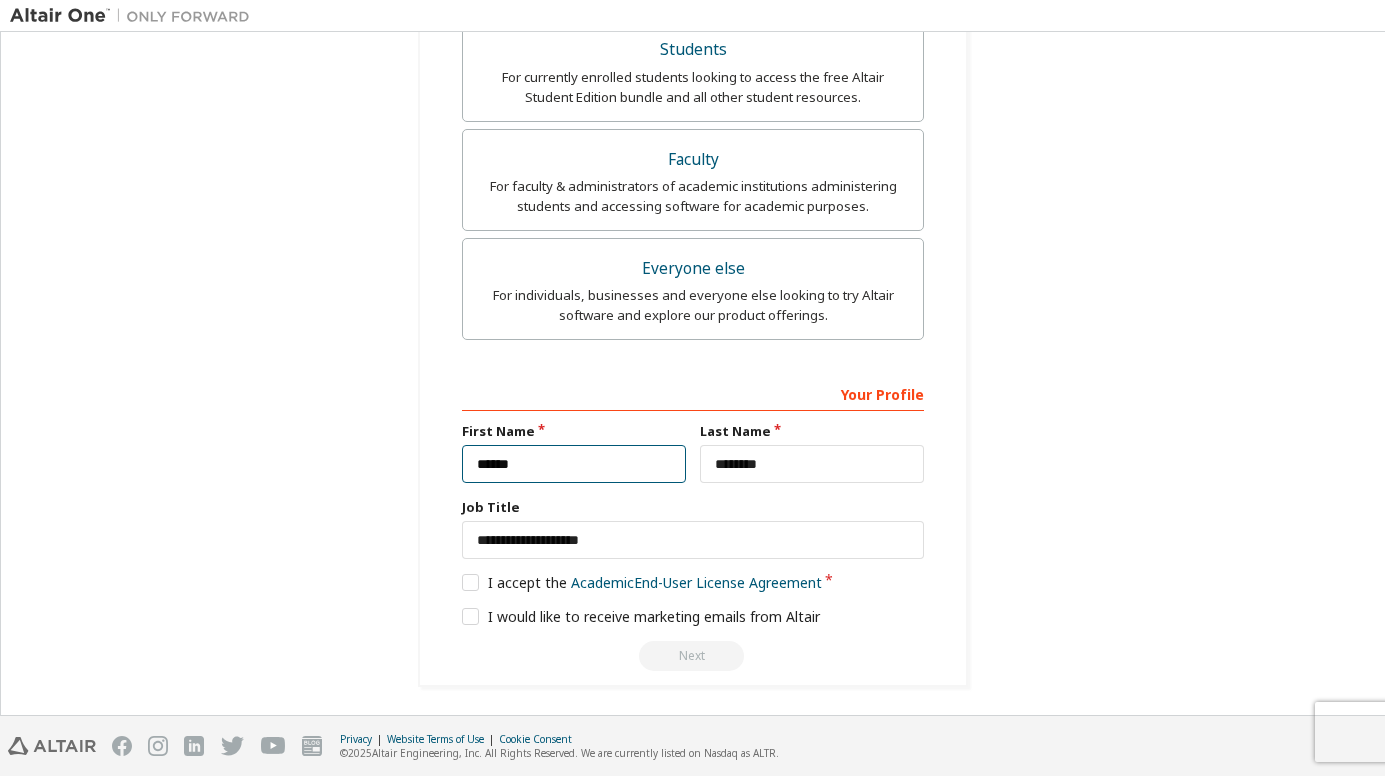 scroll, scrollTop: 551, scrollLeft: 0, axis: vertical 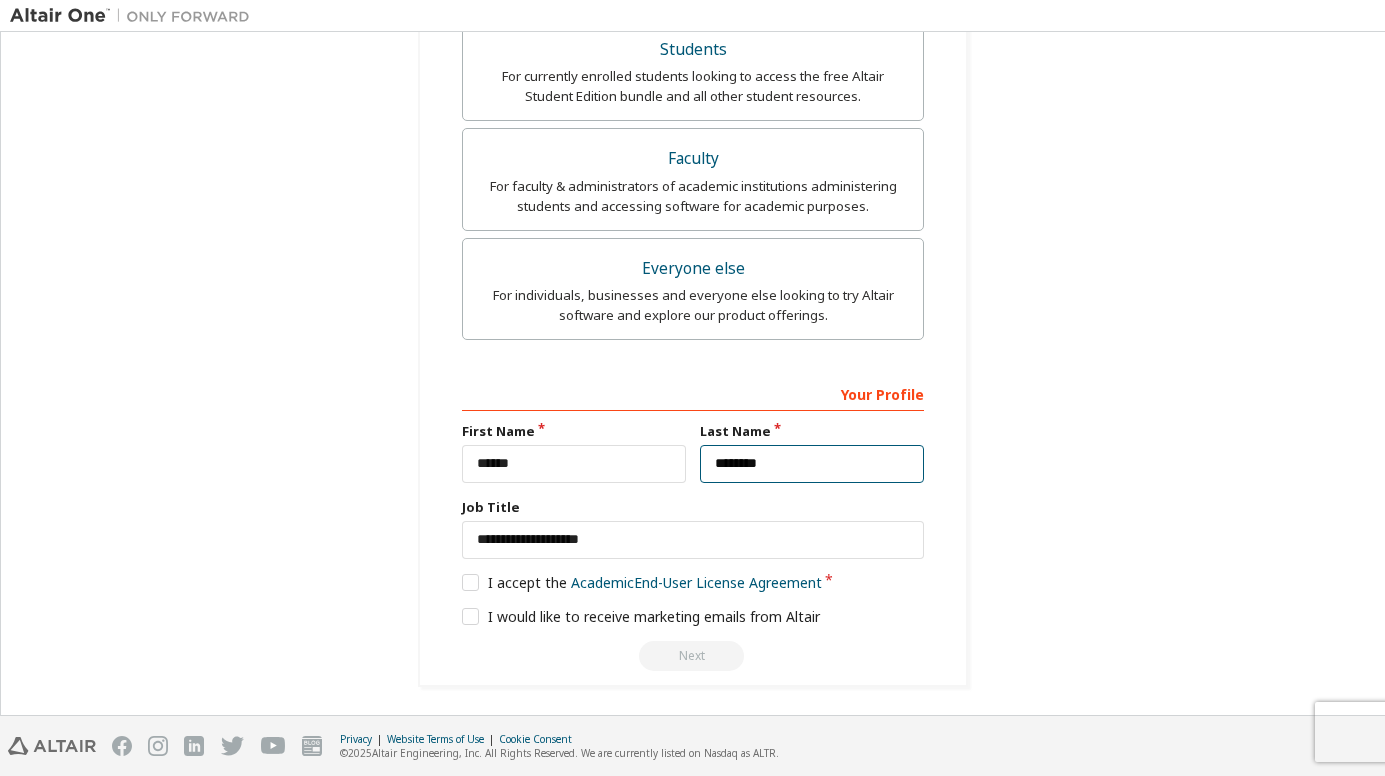 click on "********" at bounding box center [812, 464] 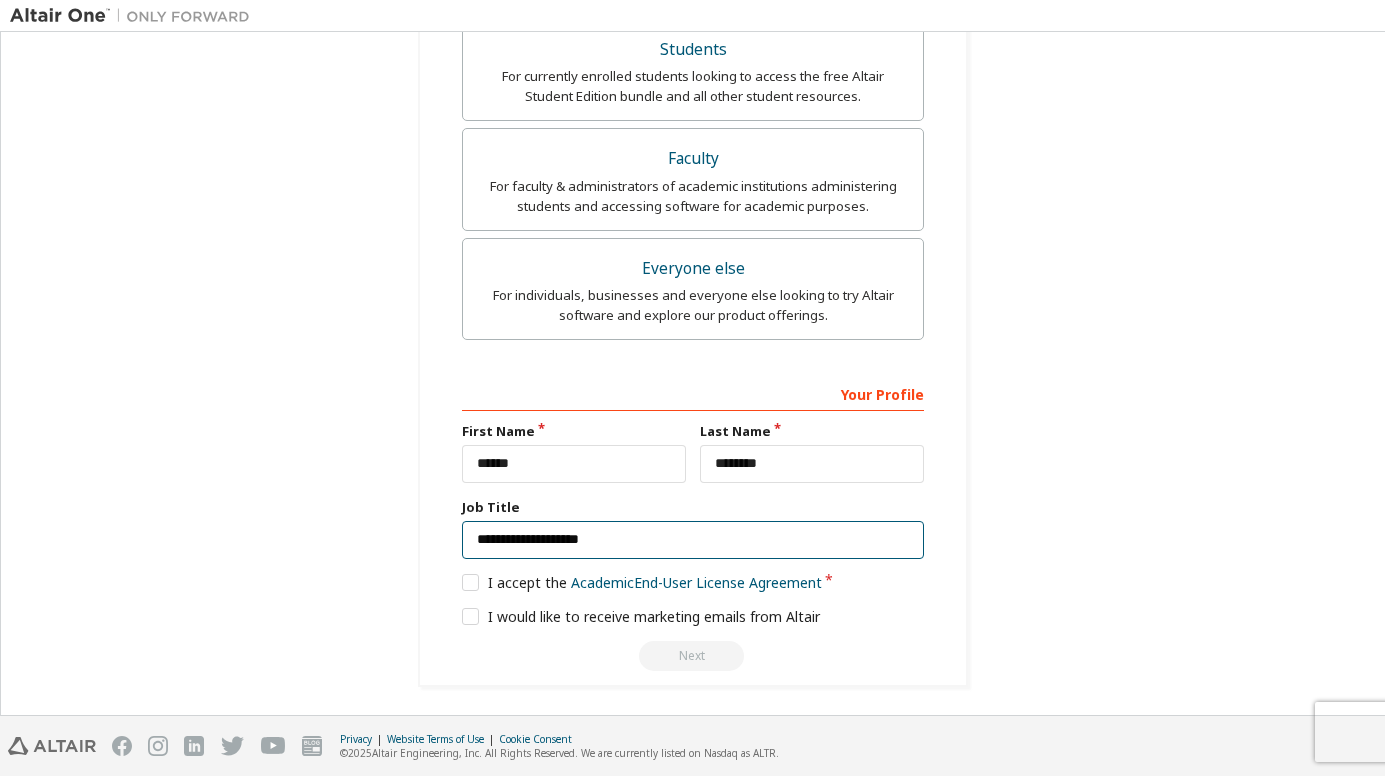 click on "**********" at bounding box center [693, 540] 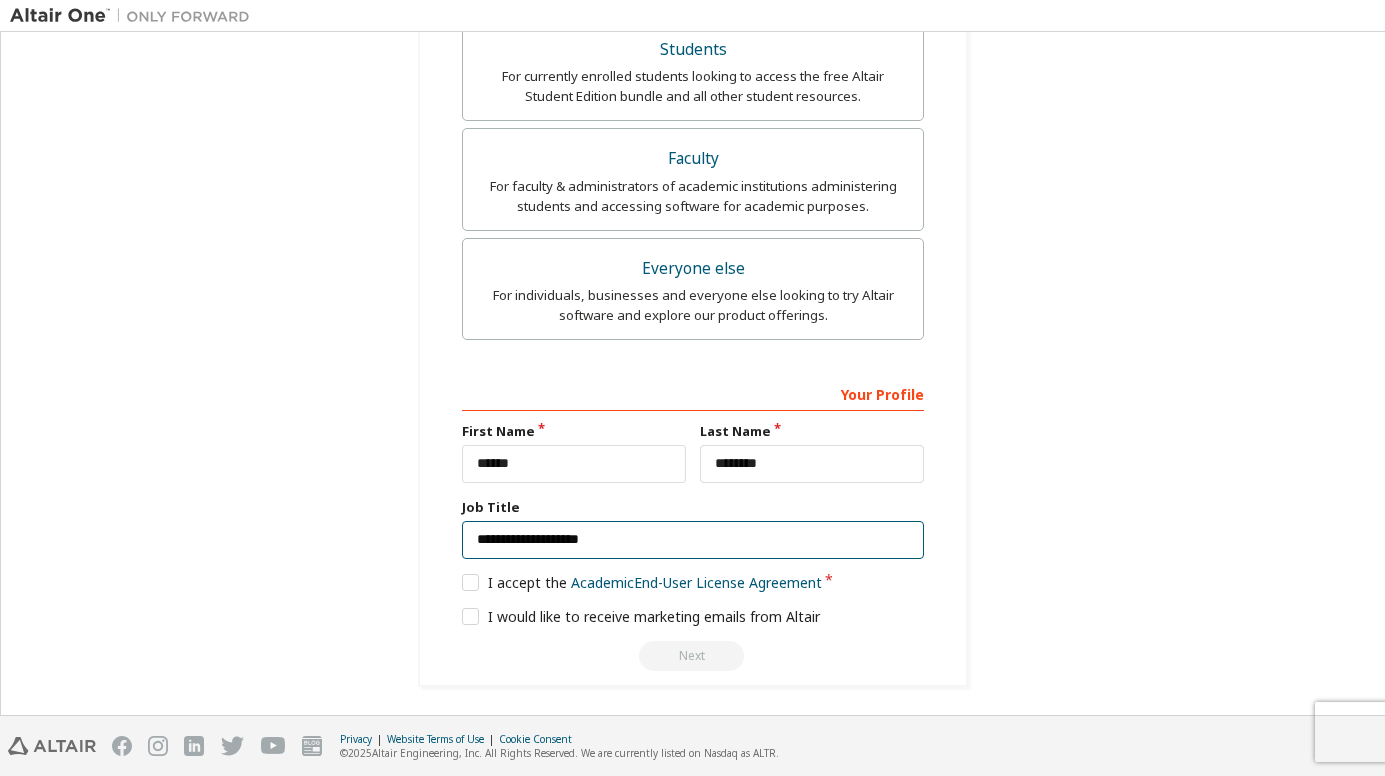 scroll, scrollTop: 490, scrollLeft: 0, axis: vertical 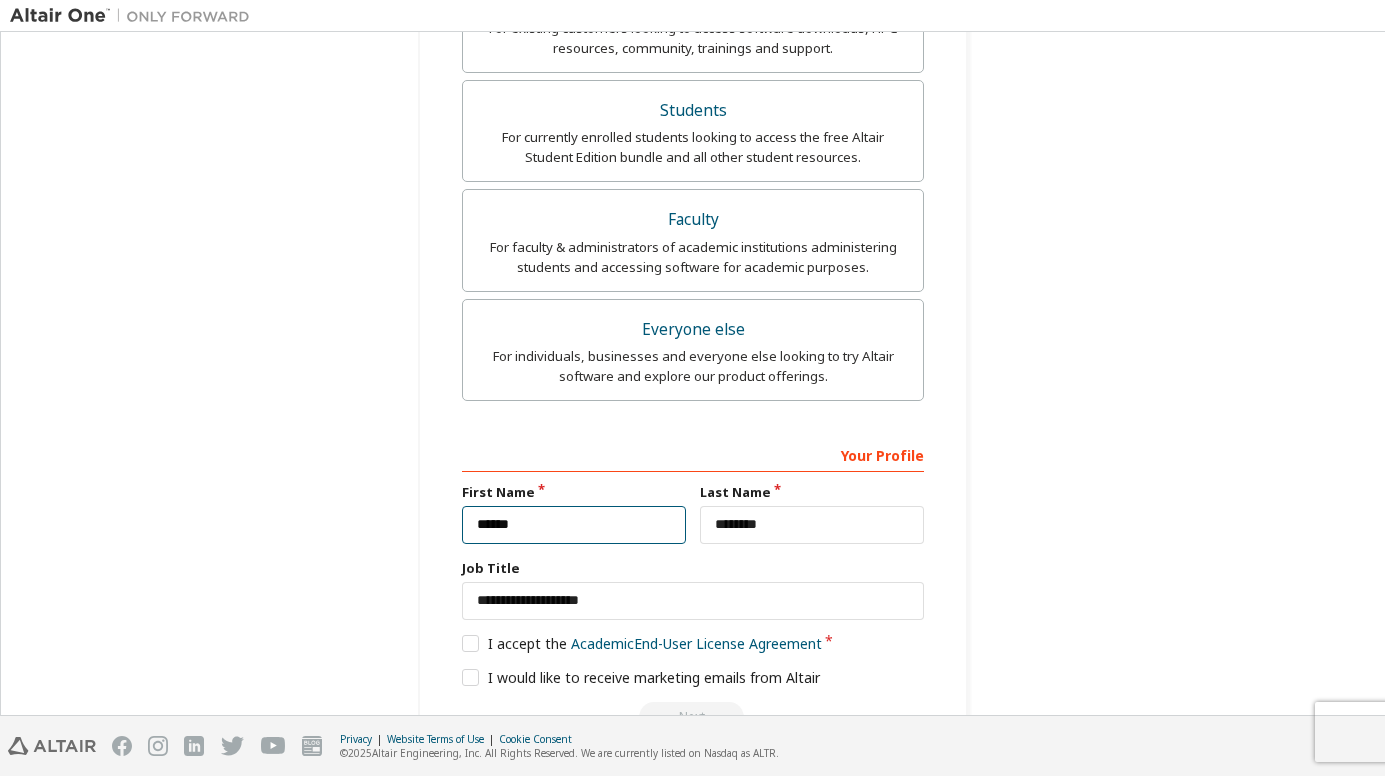 click on "******" at bounding box center [574, 525] 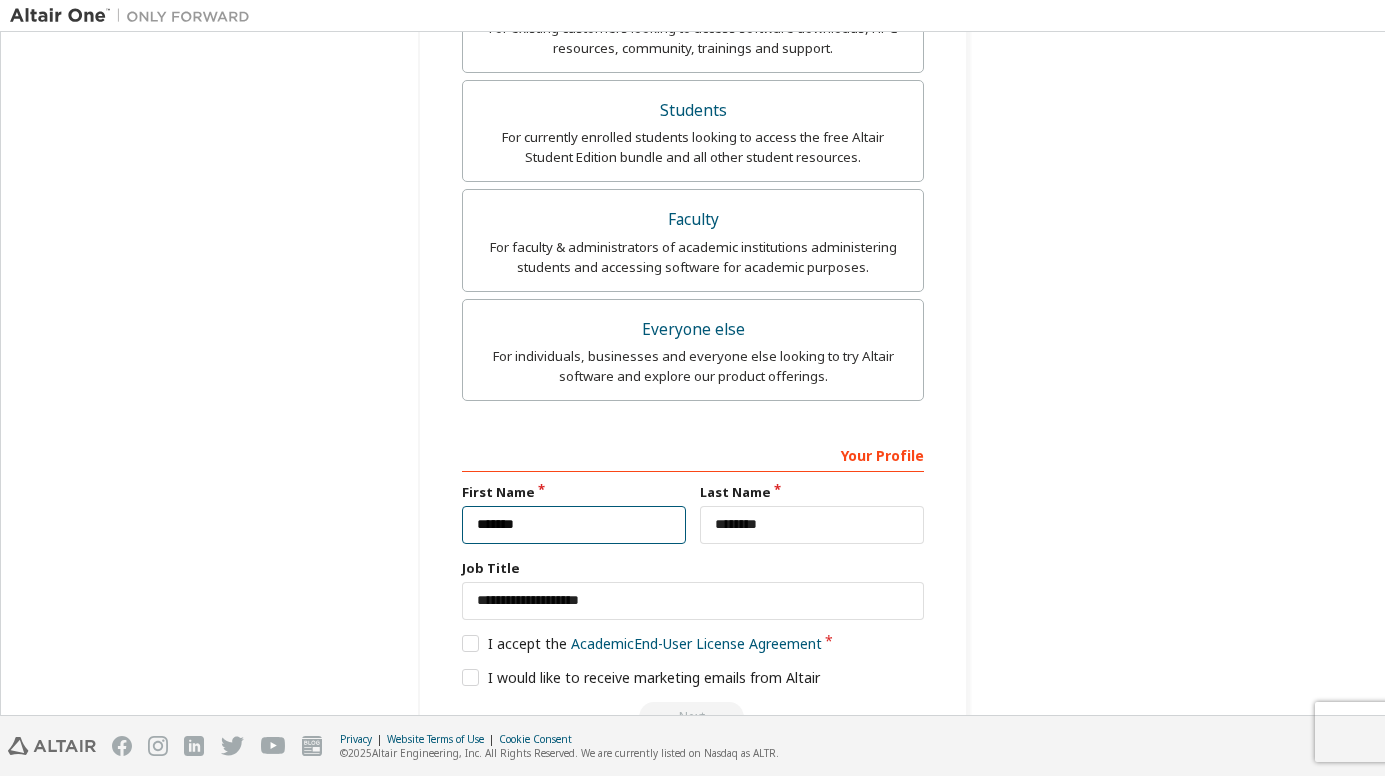 type on "******" 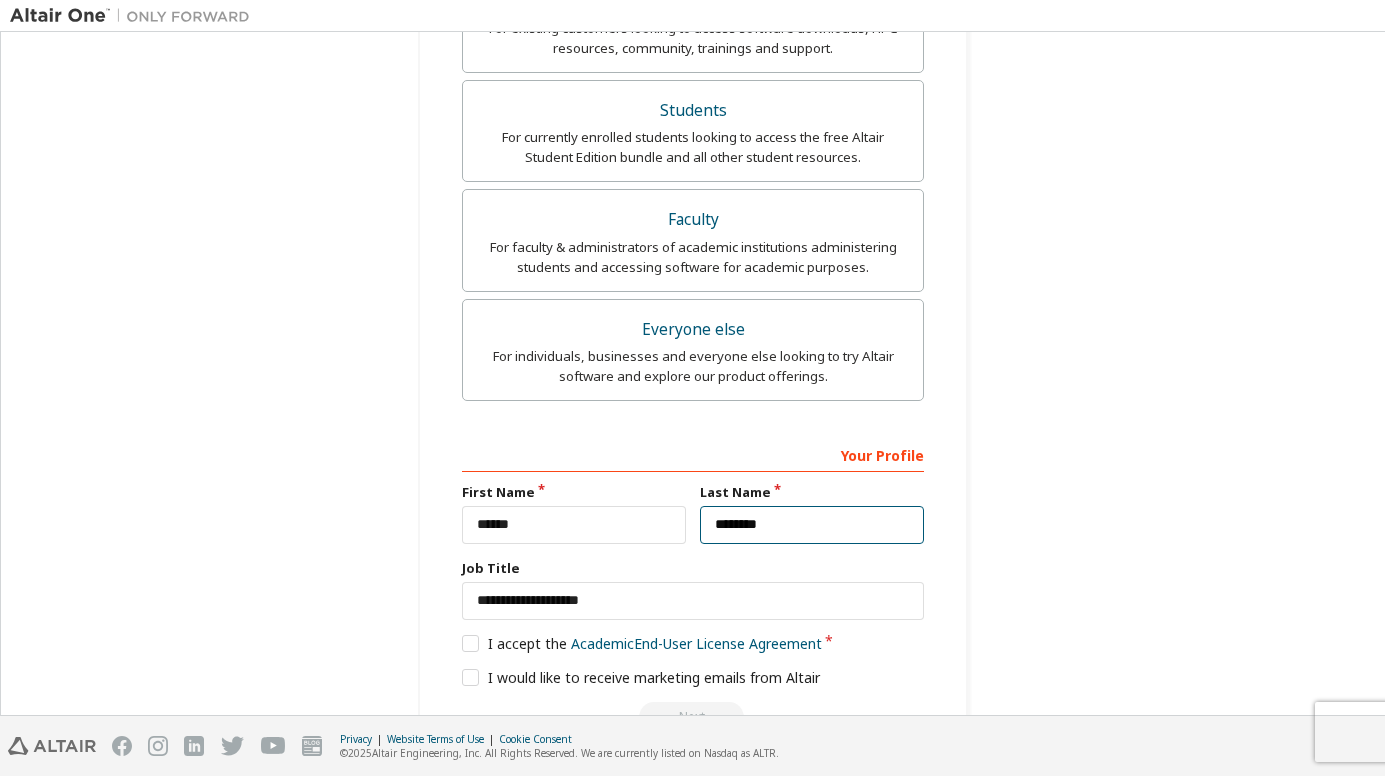 click on "********" at bounding box center (812, 525) 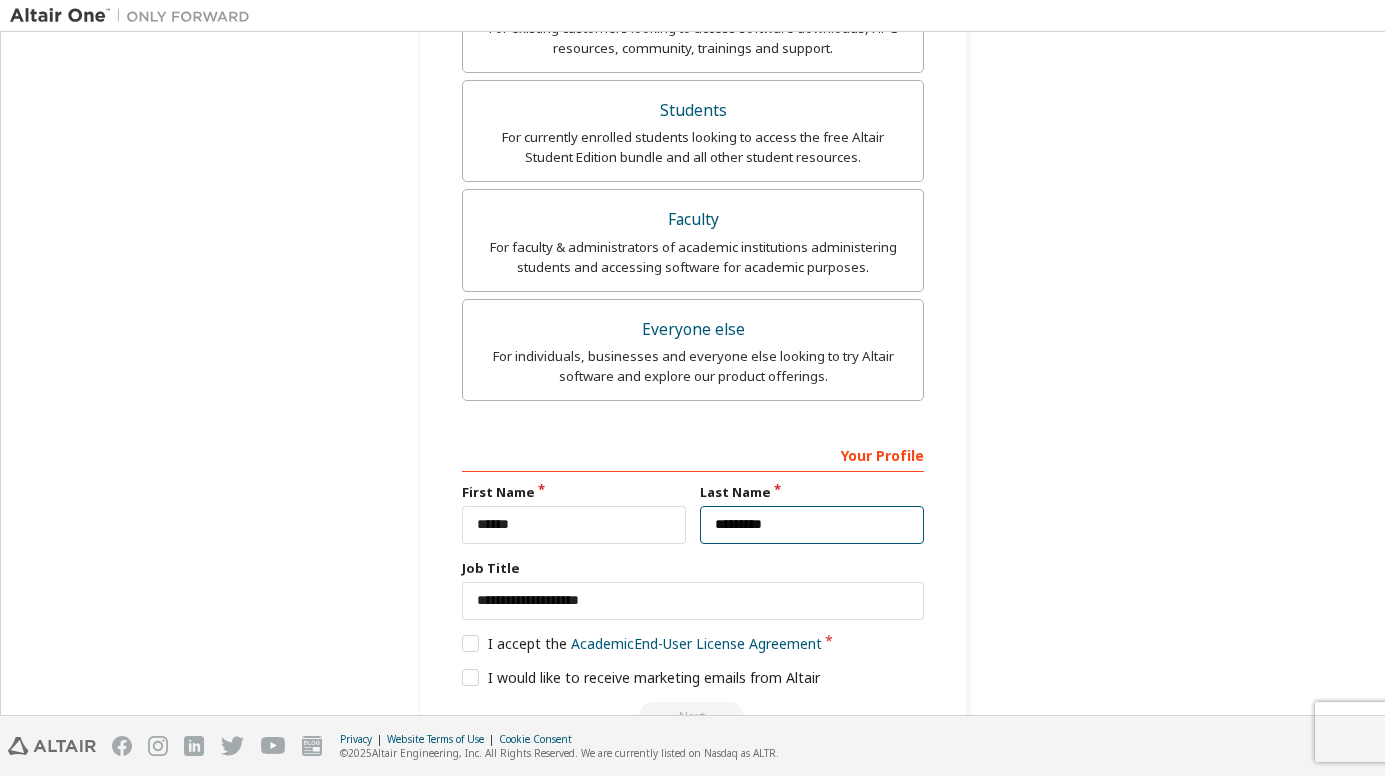 type on "********" 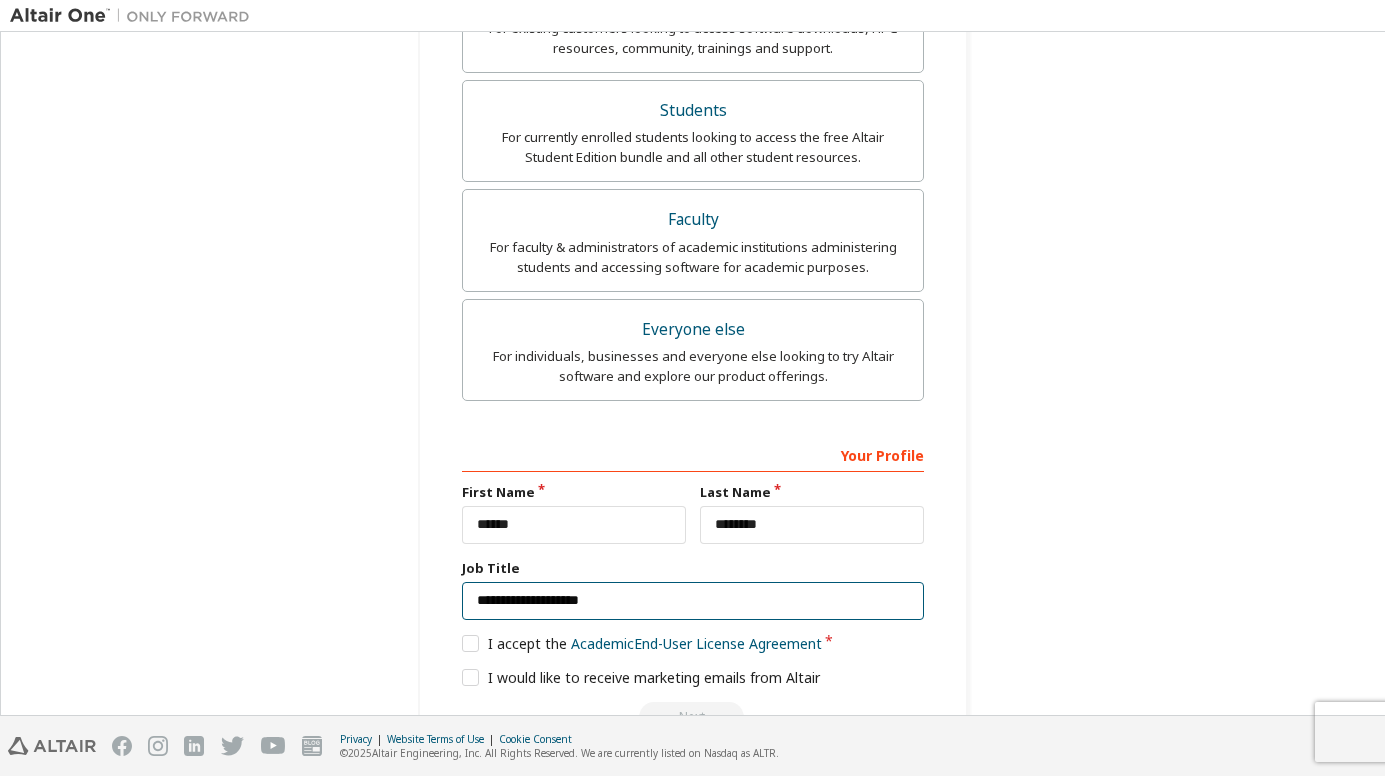 click on "**********" at bounding box center (693, 601) 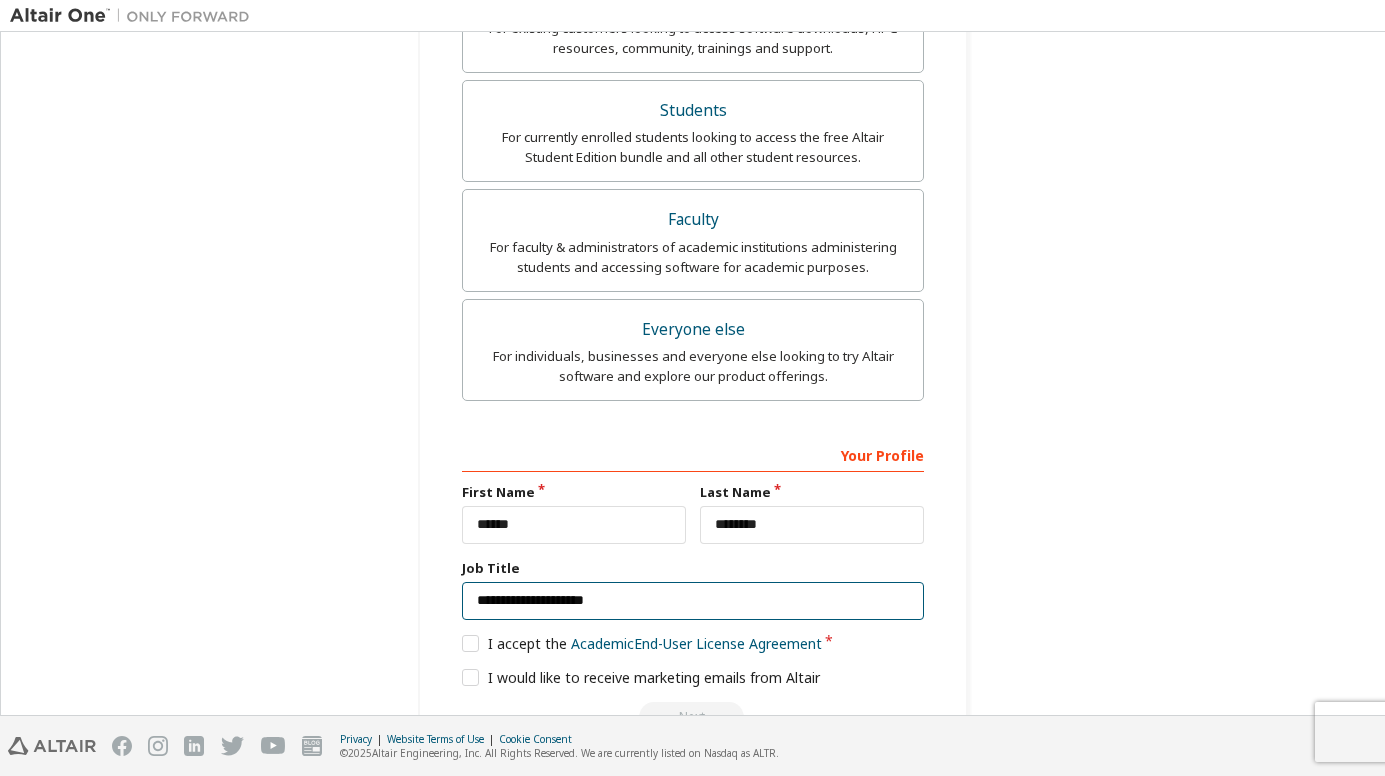 type on "**********" 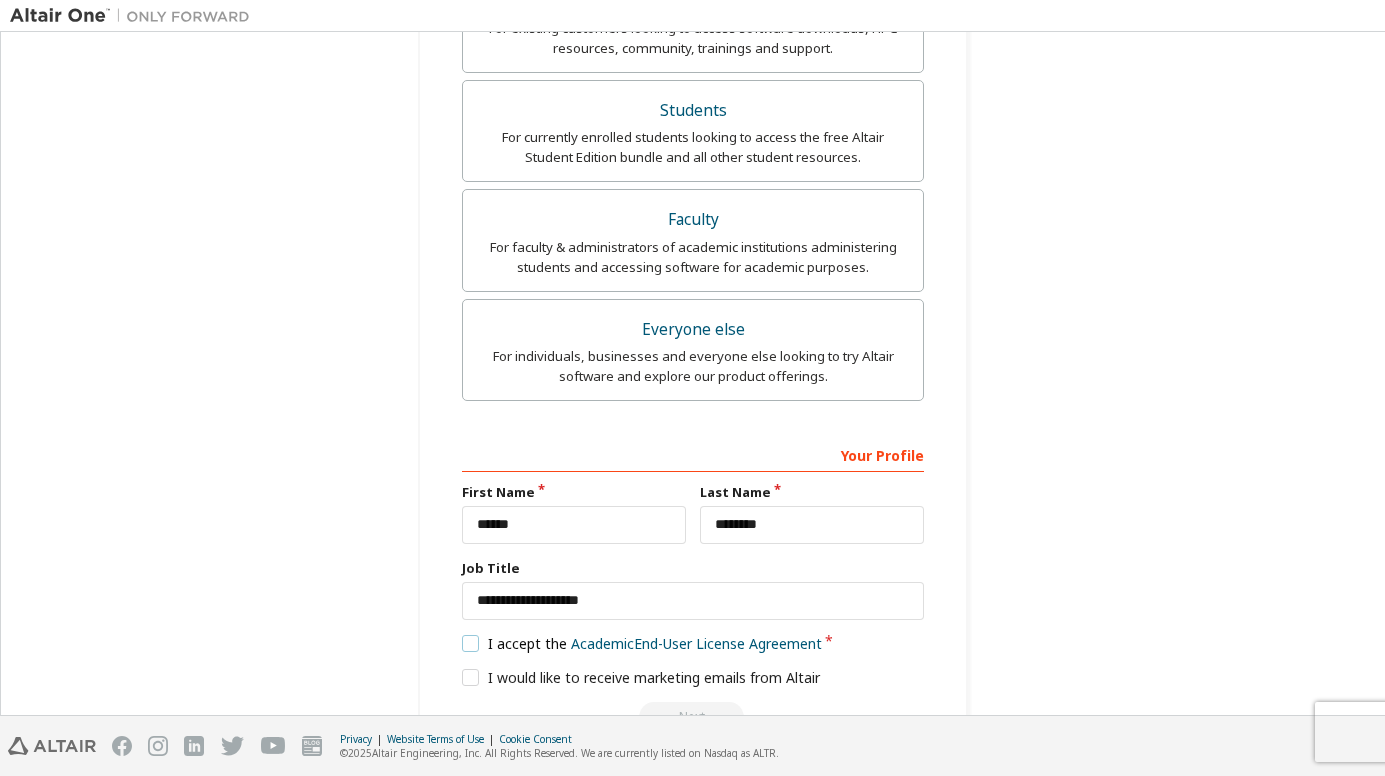 click on "I accept the   Academic   End-User License Agreement" at bounding box center (642, 643) 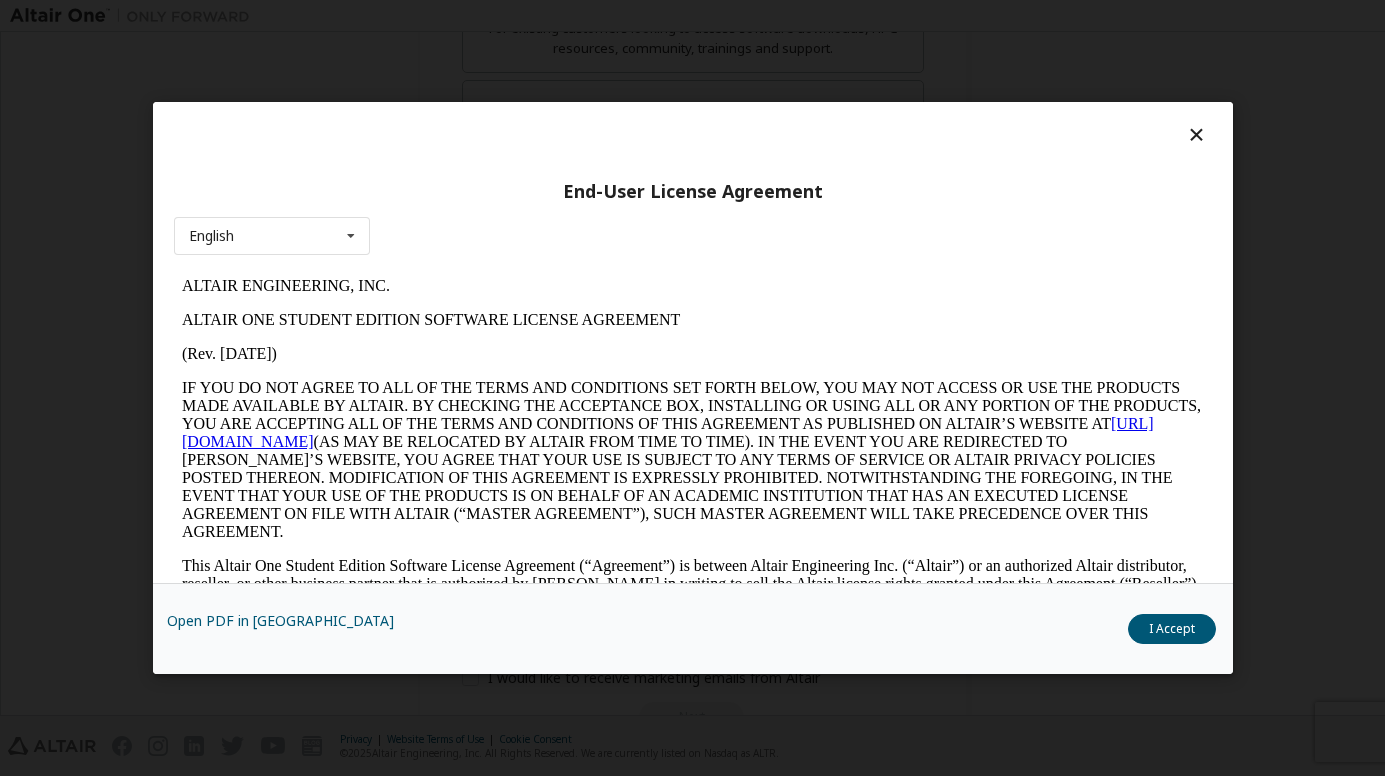 scroll, scrollTop: 0, scrollLeft: 0, axis: both 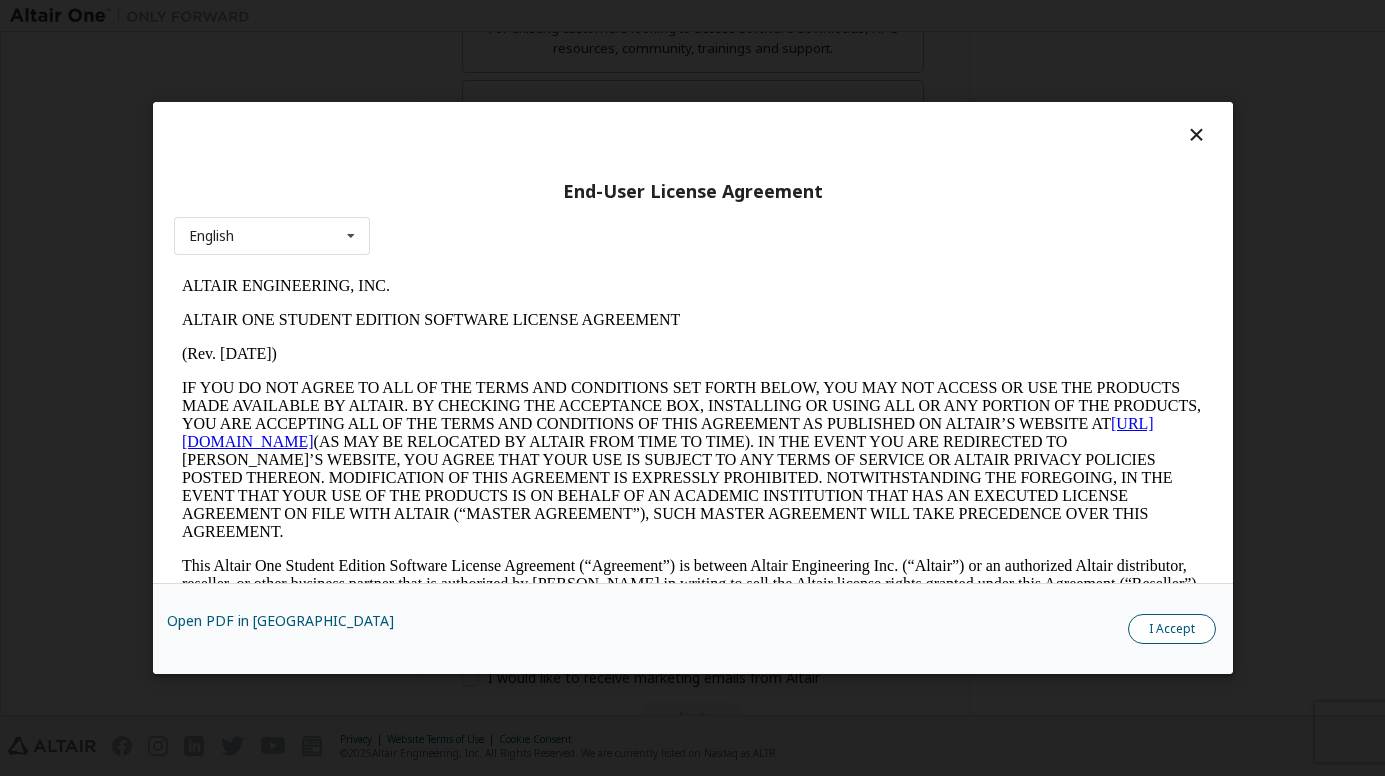 click on "I Accept" at bounding box center (1172, 629) 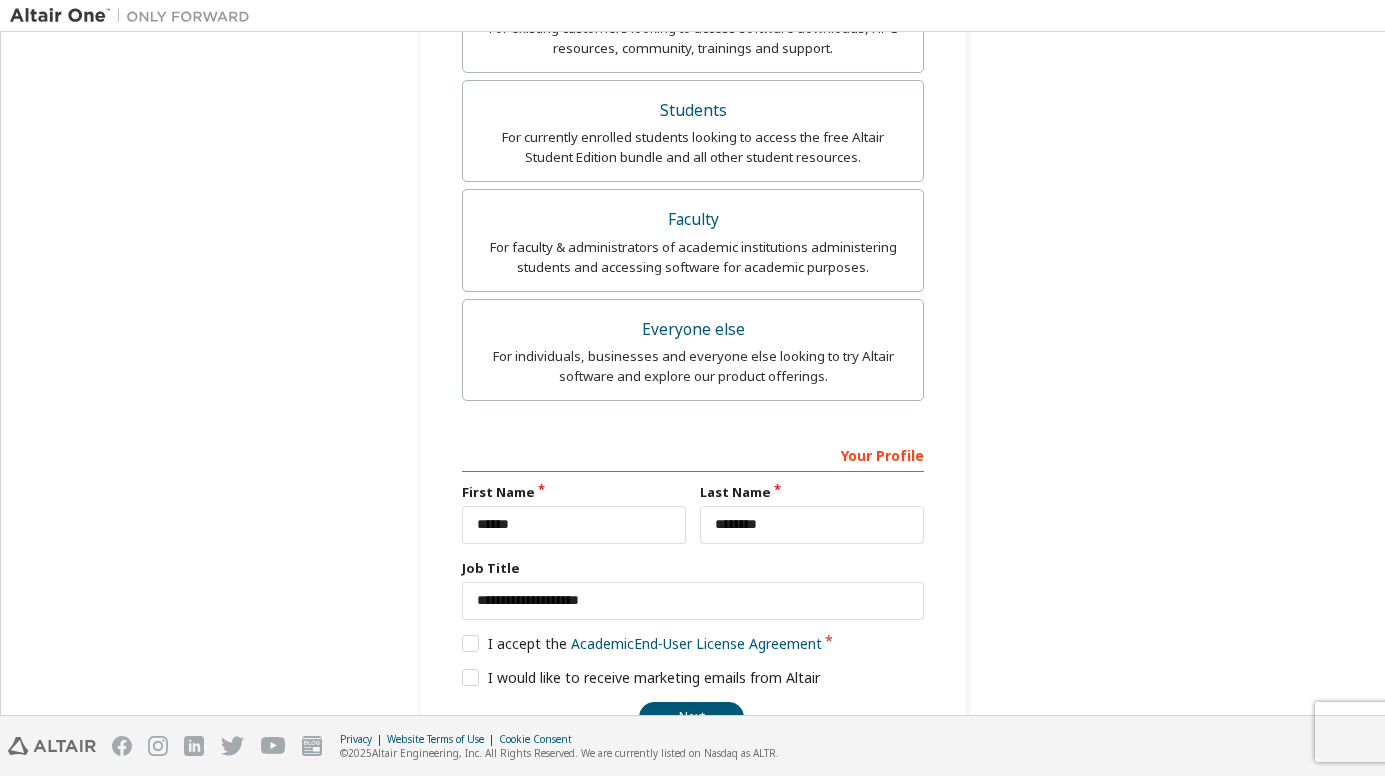 scroll, scrollTop: 551, scrollLeft: 0, axis: vertical 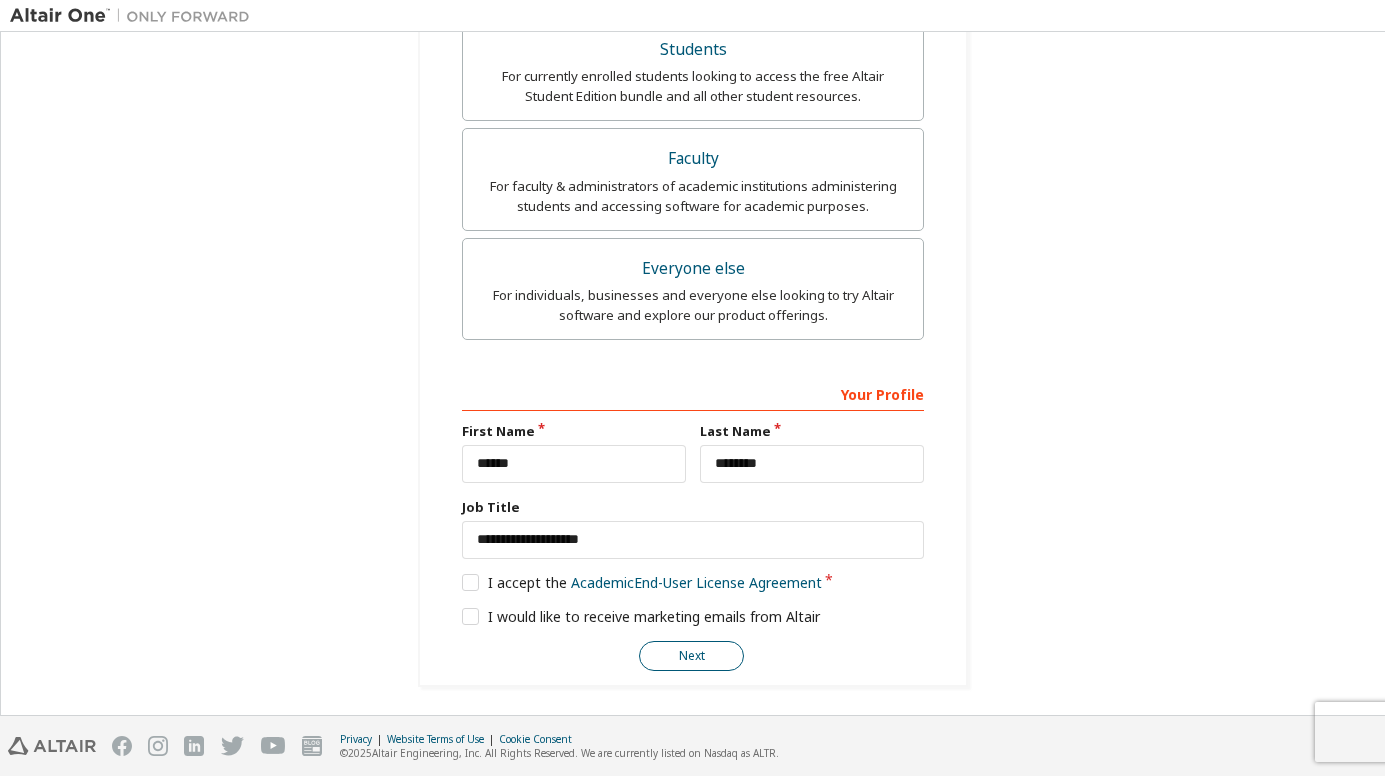 click on "Next" at bounding box center (691, 656) 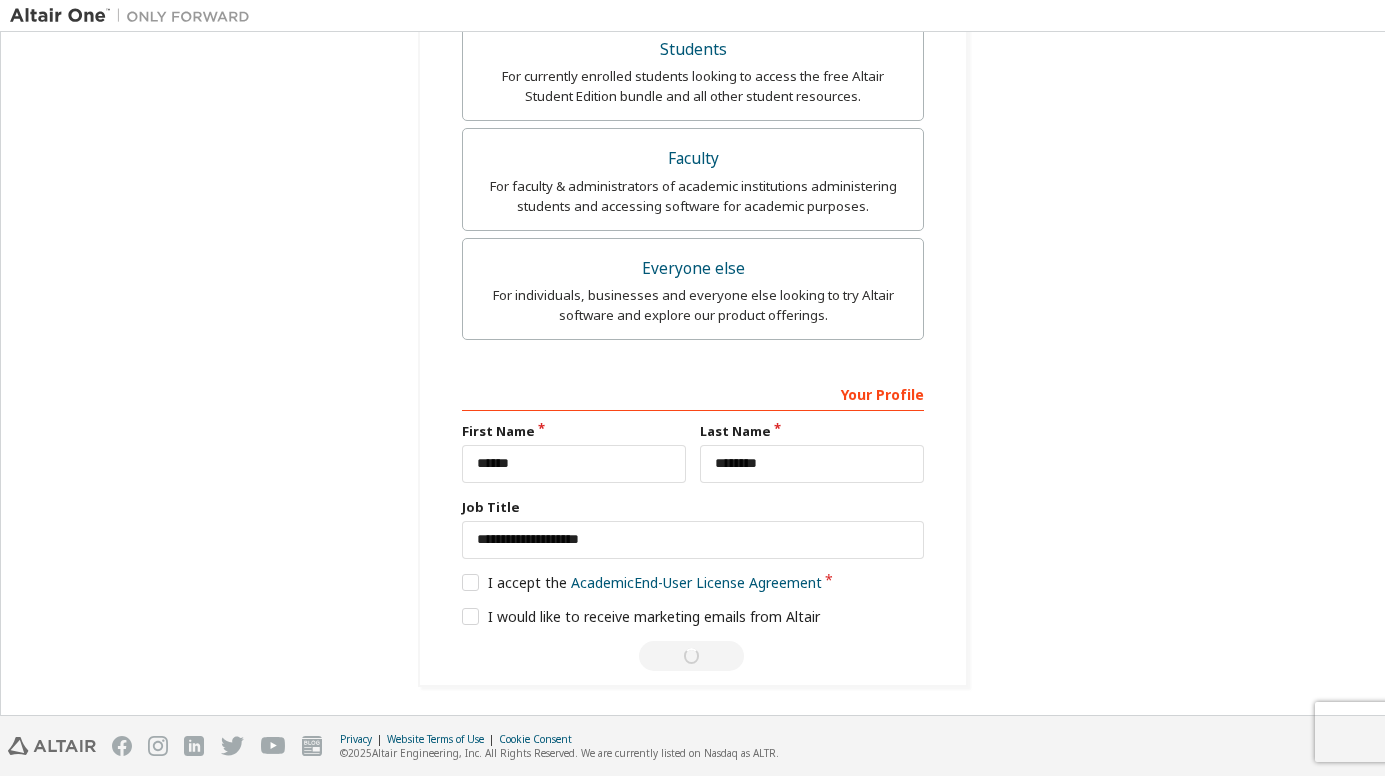 scroll, scrollTop: 0, scrollLeft: 0, axis: both 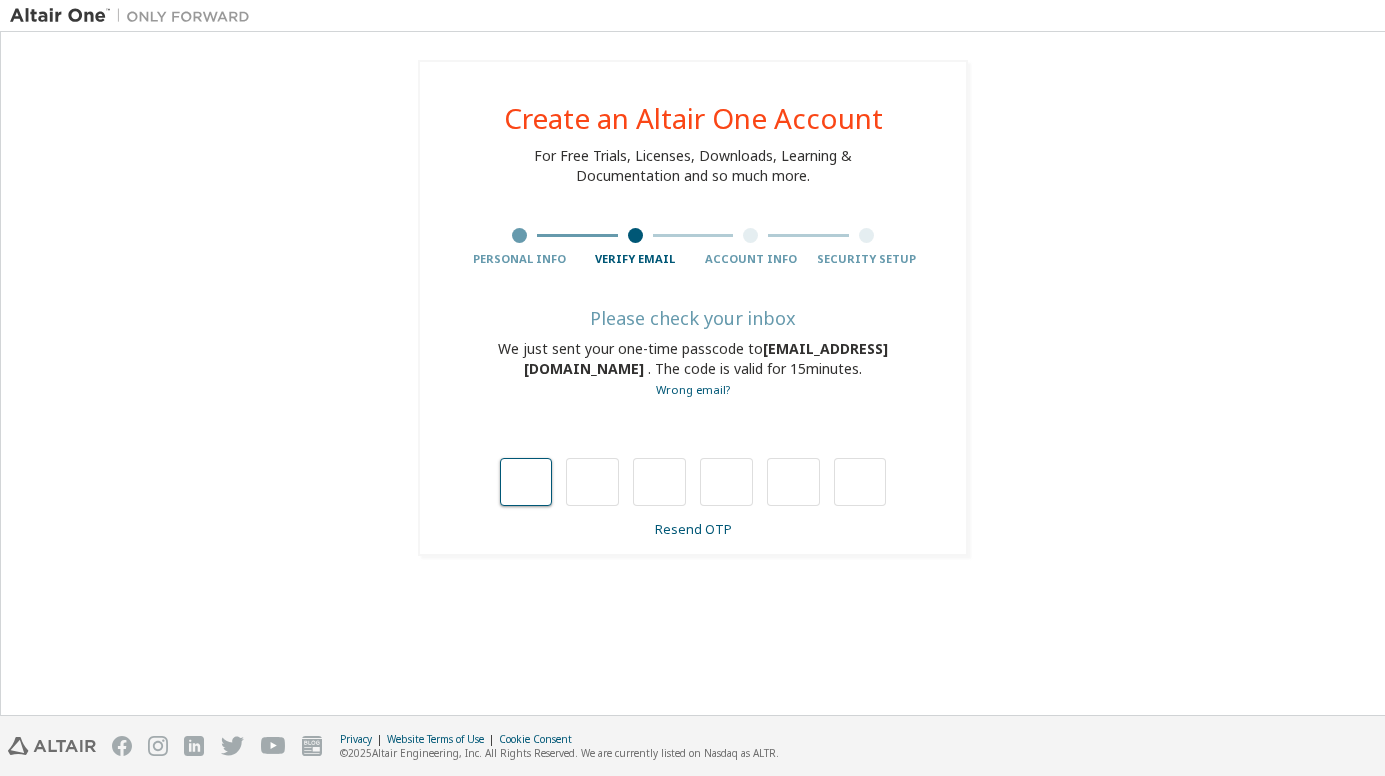 type on "*" 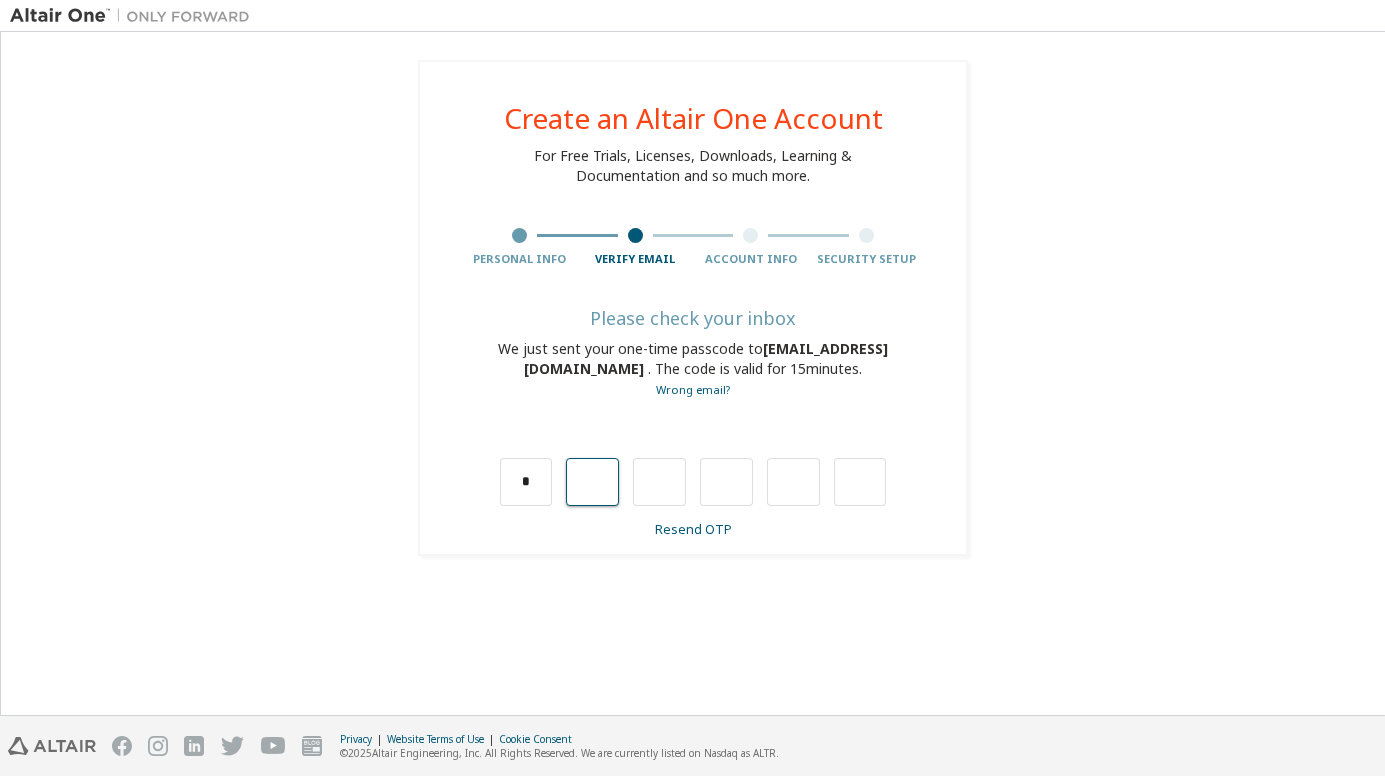 type on "*" 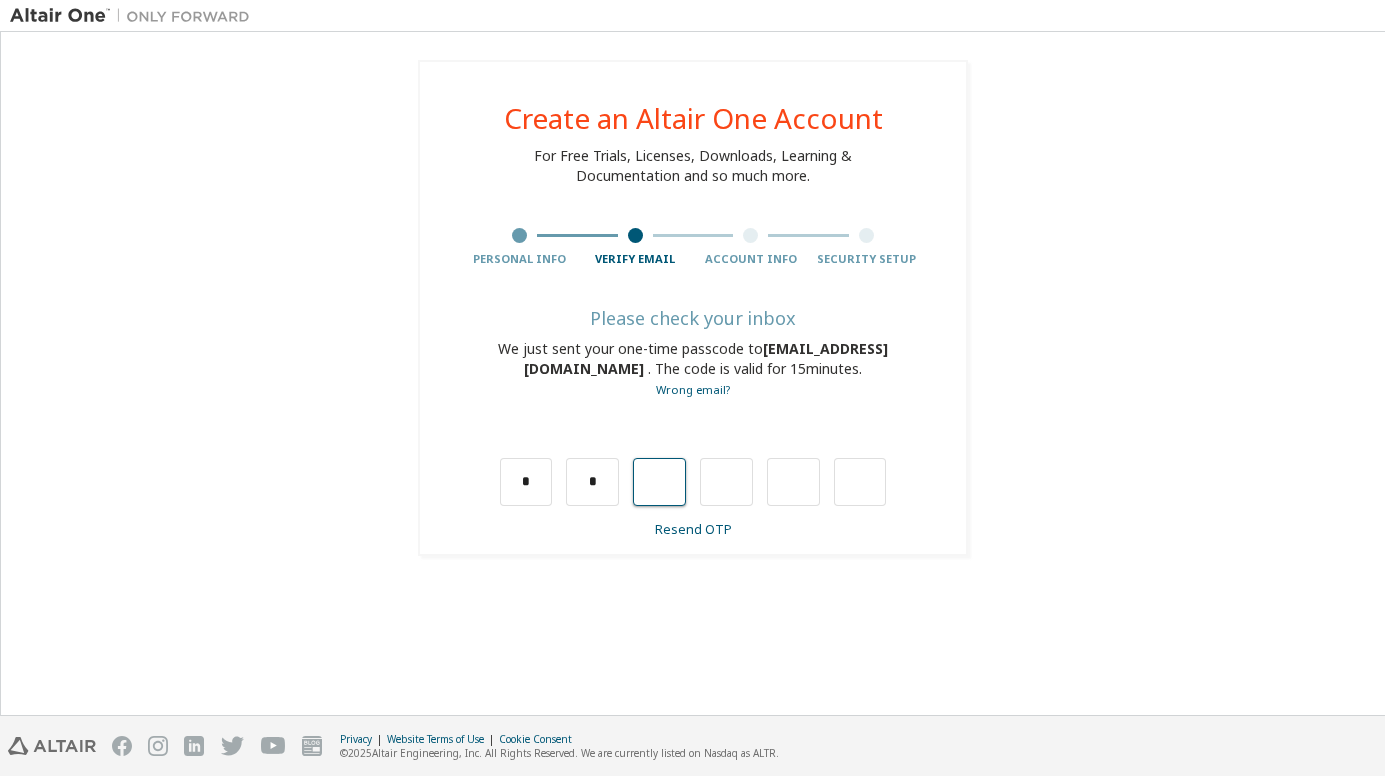type on "*" 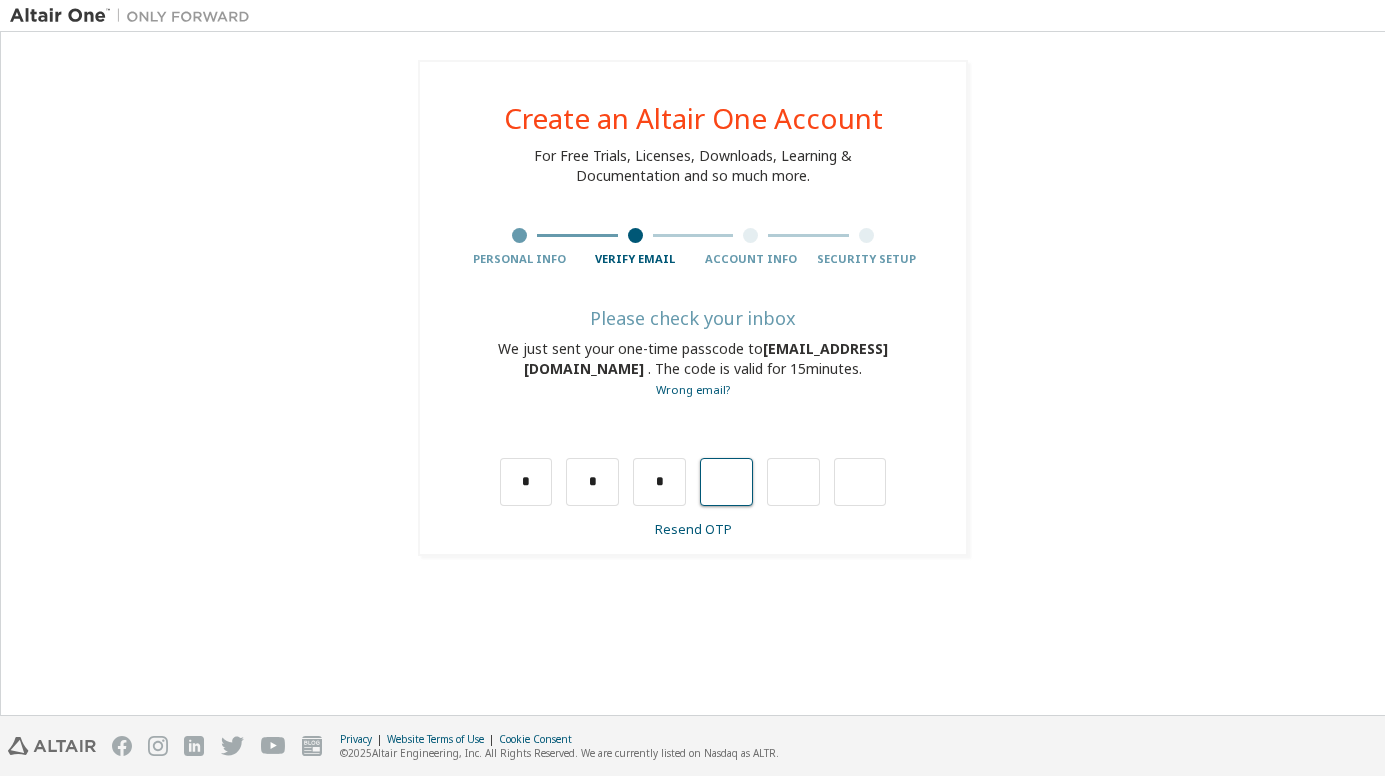 type on "*" 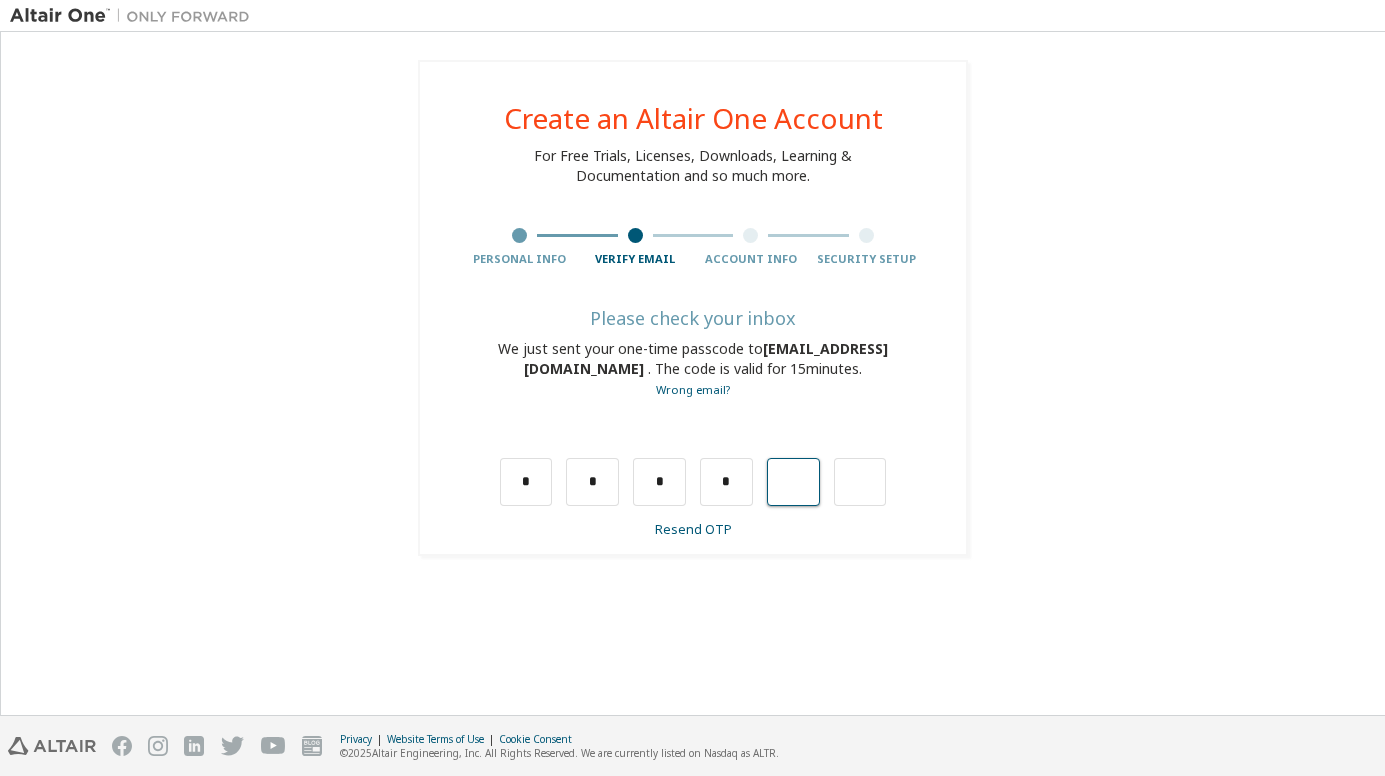 type on "*" 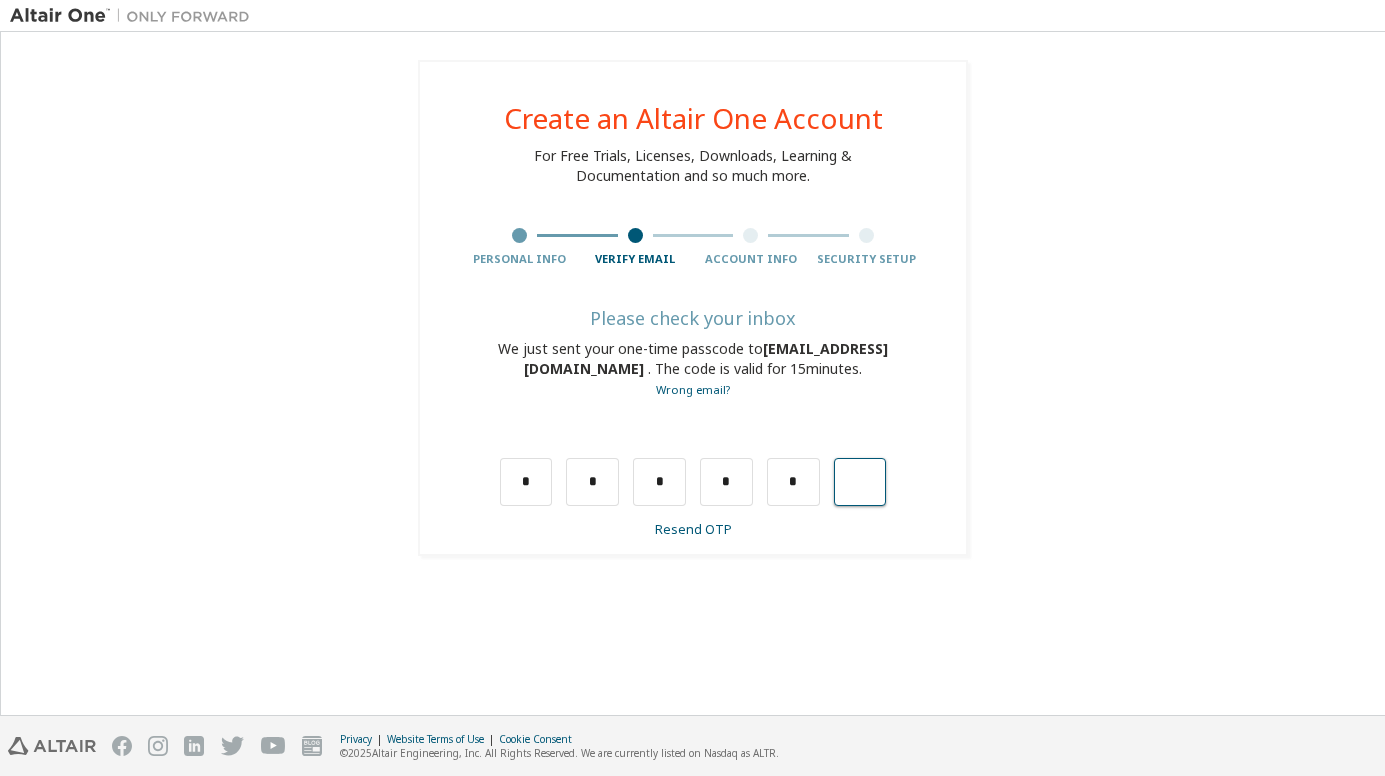type on "*" 